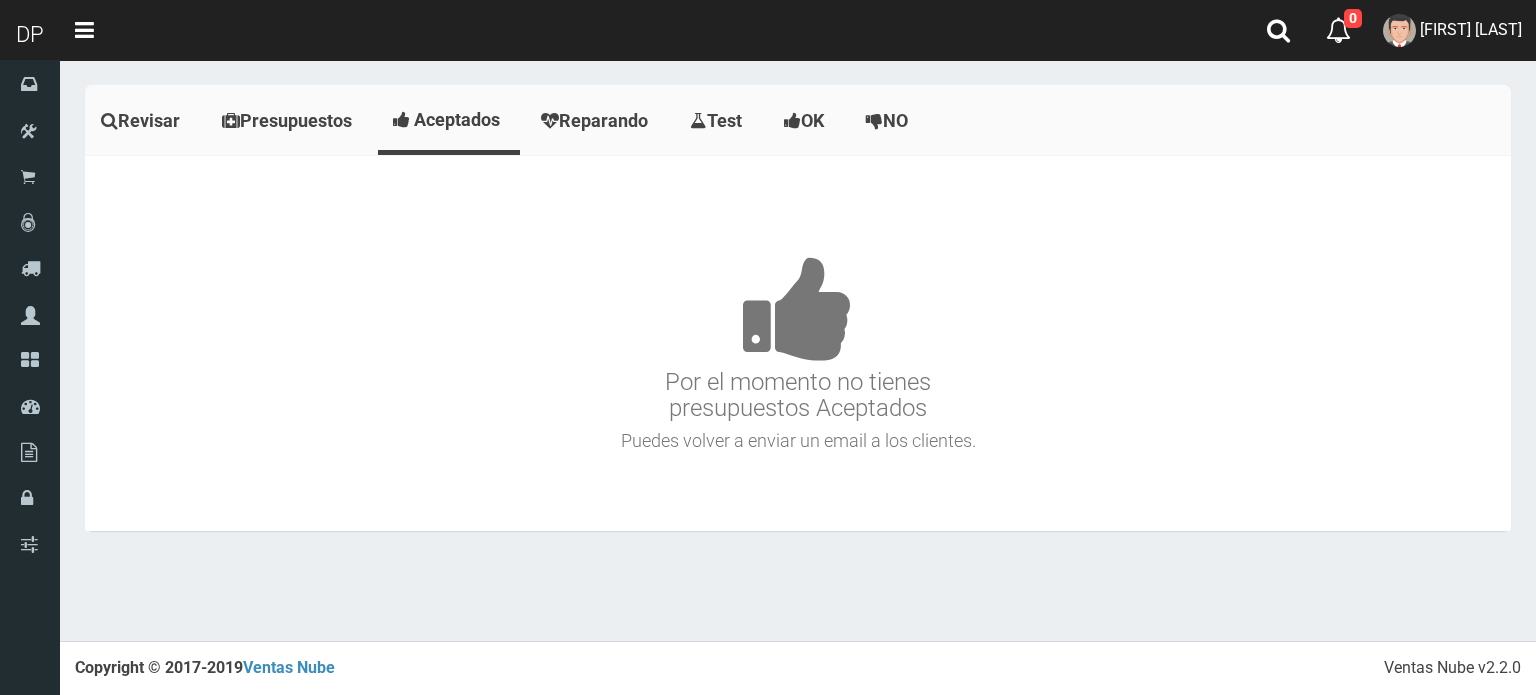 scroll, scrollTop: 0, scrollLeft: 0, axis: both 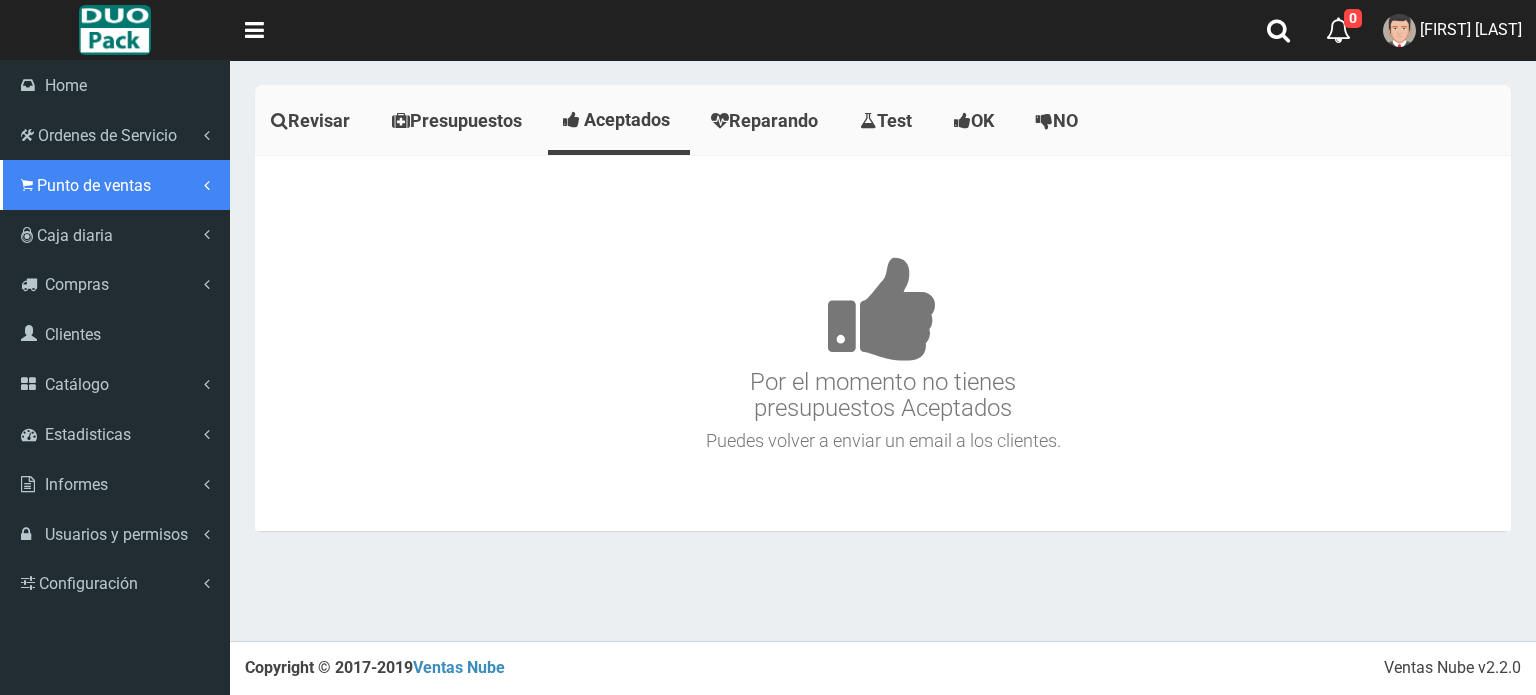 click on "Punto de ventas" at bounding box center [94, 185] 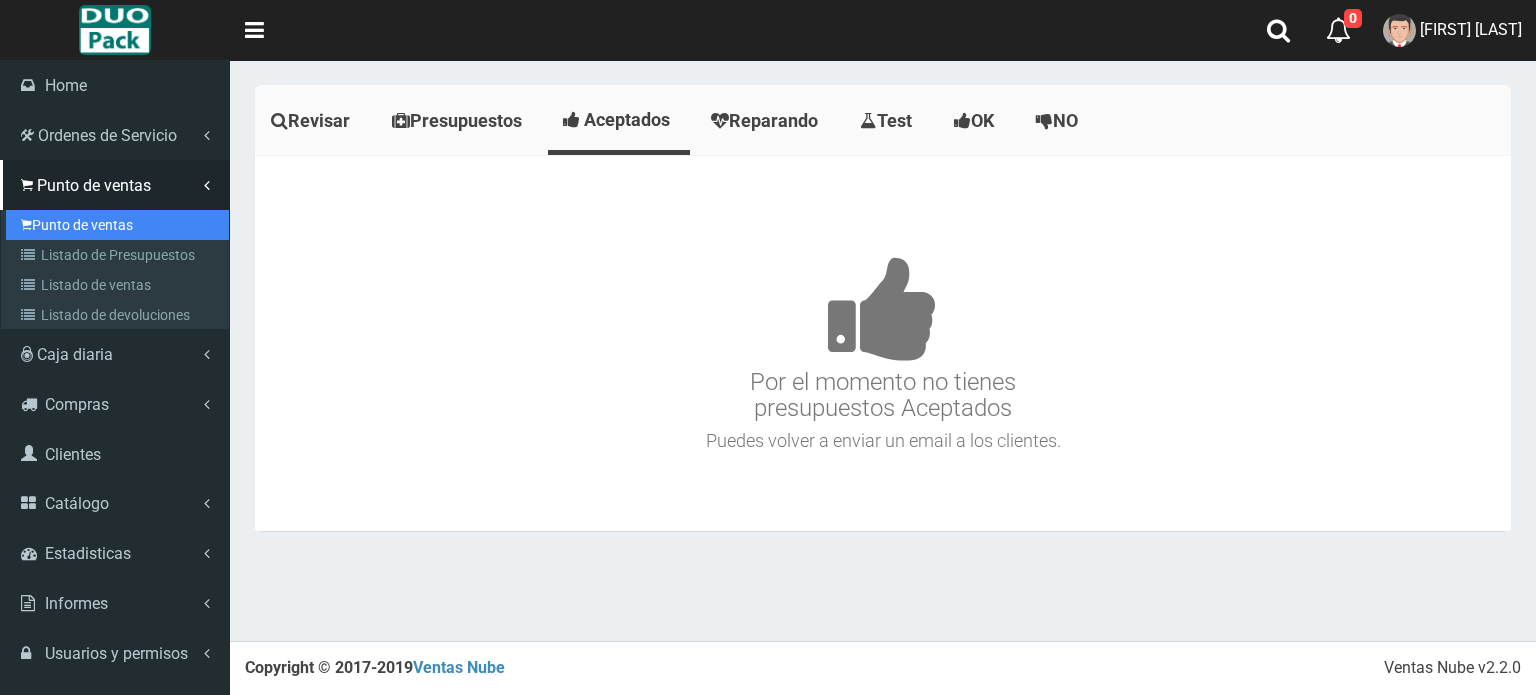 click on "Punto de ventas" at bounding box center (117, 225) 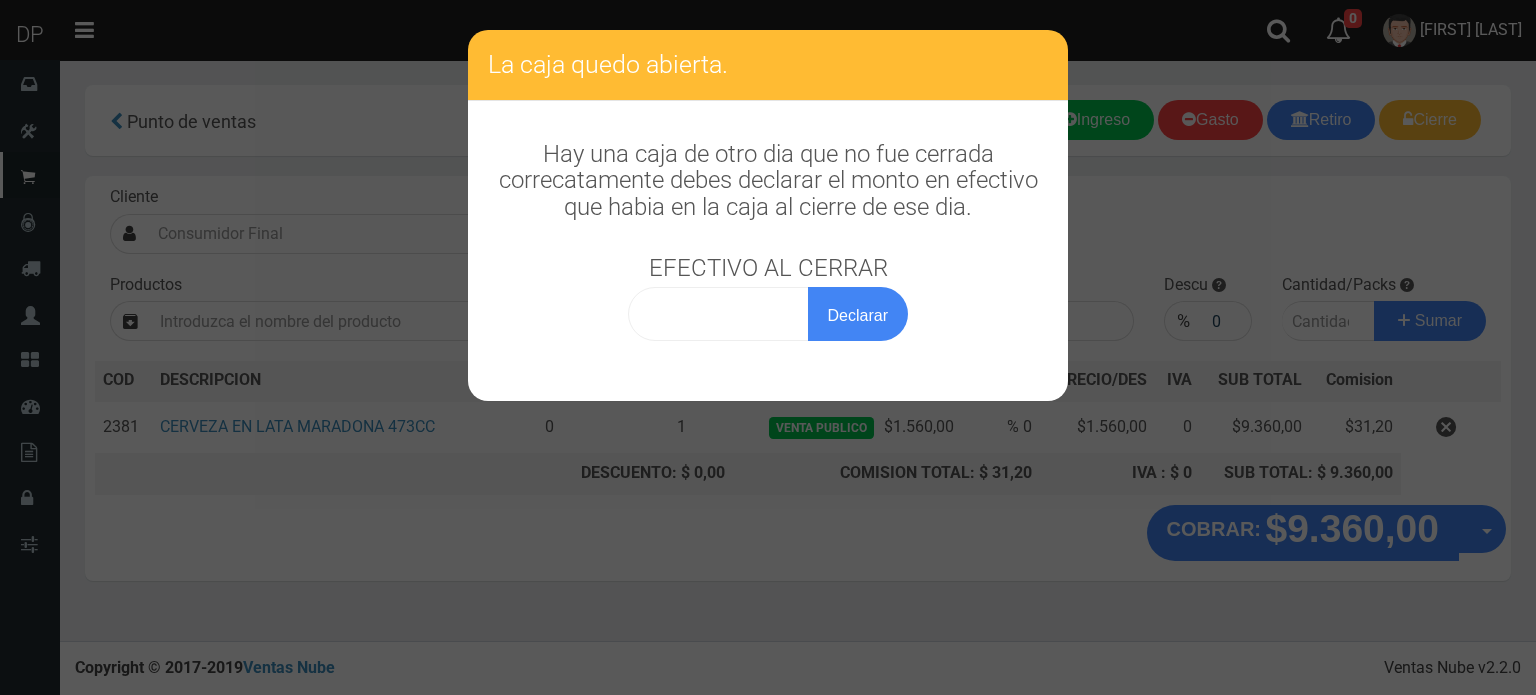 scroll, scrollTop: 0, scrollLeft: 0, axis: both 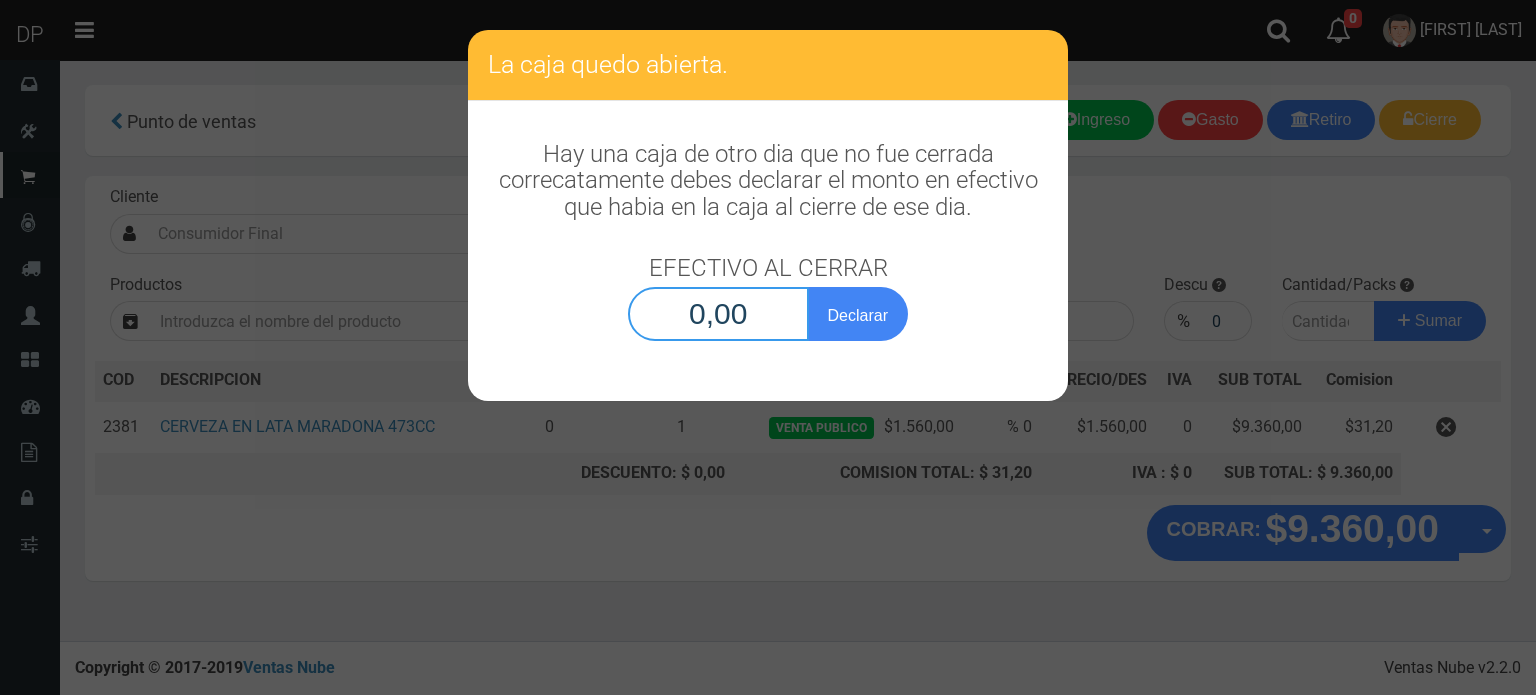 click on "0,00" at bounding box center (718, 314) 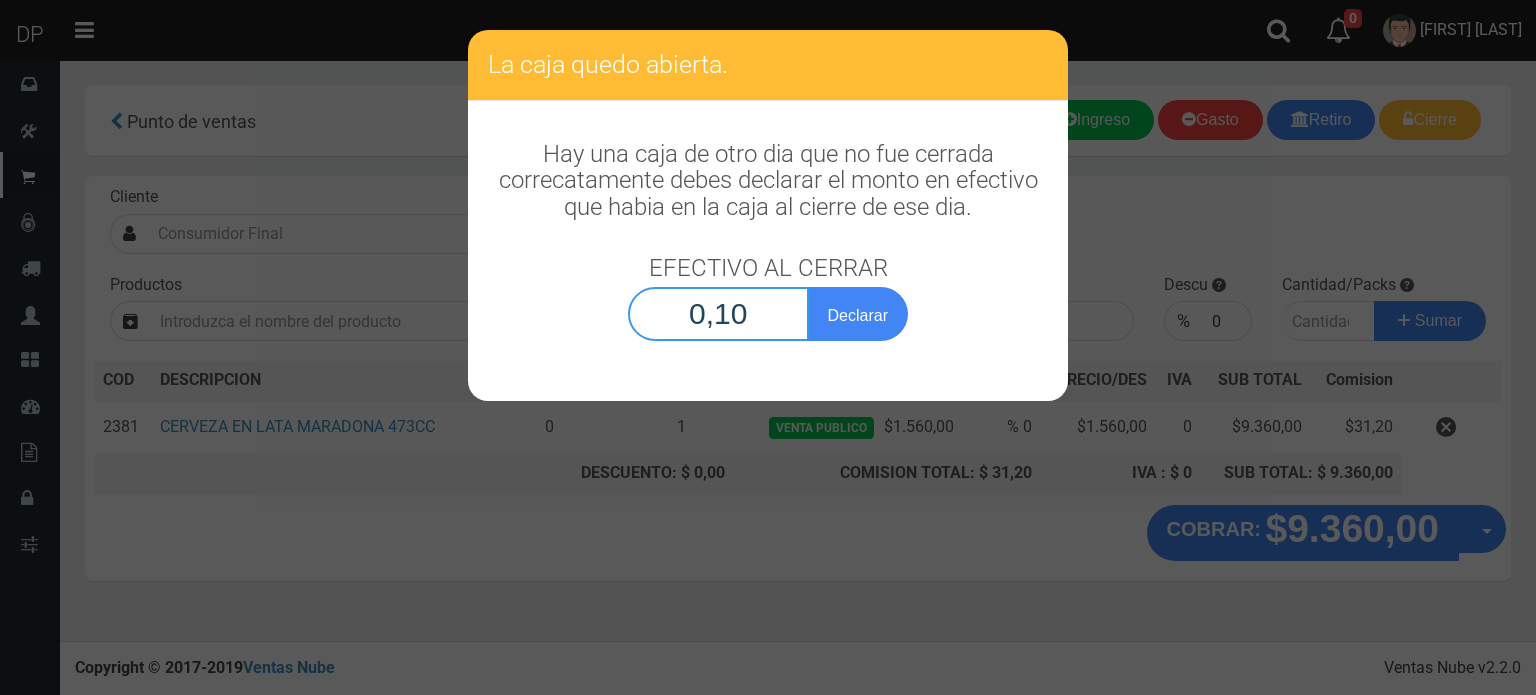 type on "1,00" 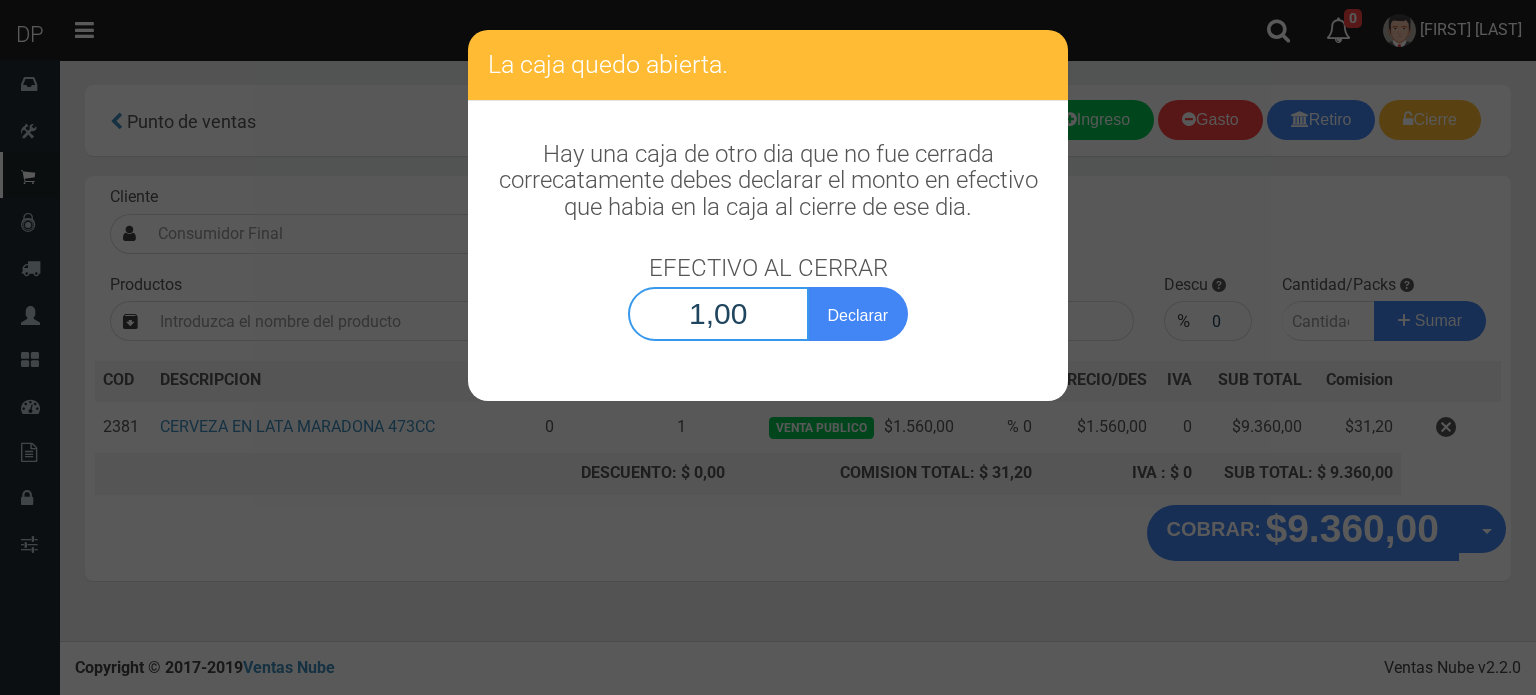click on "Declarar" at bounding box center [858, 314] 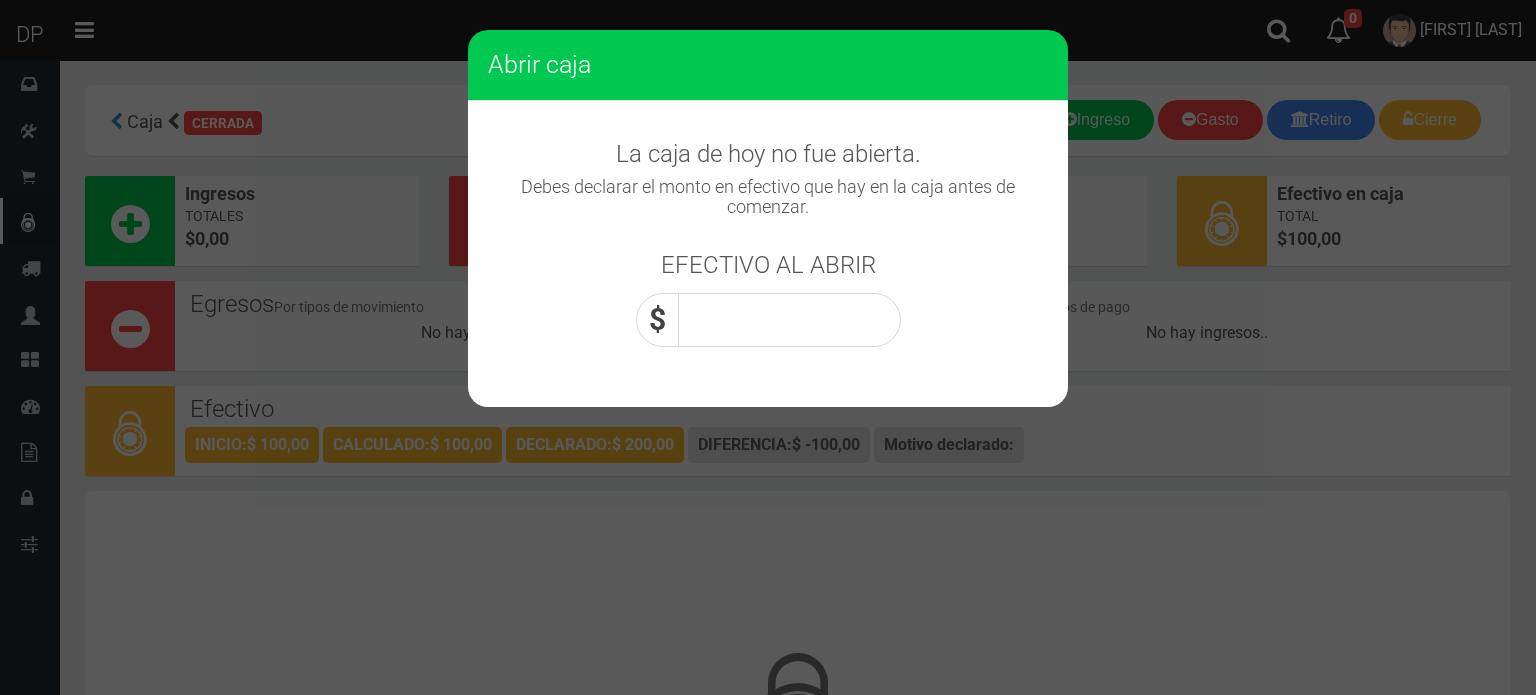 scroll, scrollTop: 0, scrollLeft: 0, axis: both 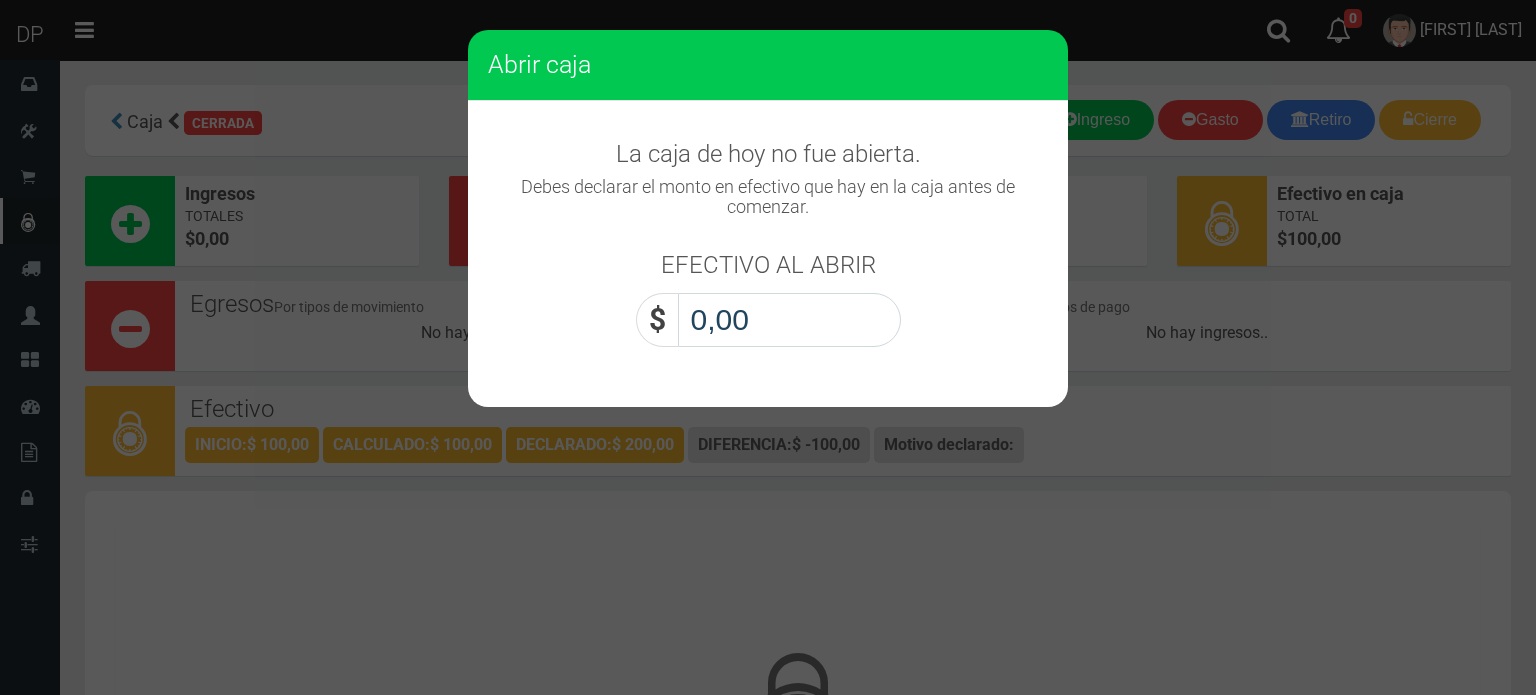 click on "0,00" at bounding box center [789, 320] 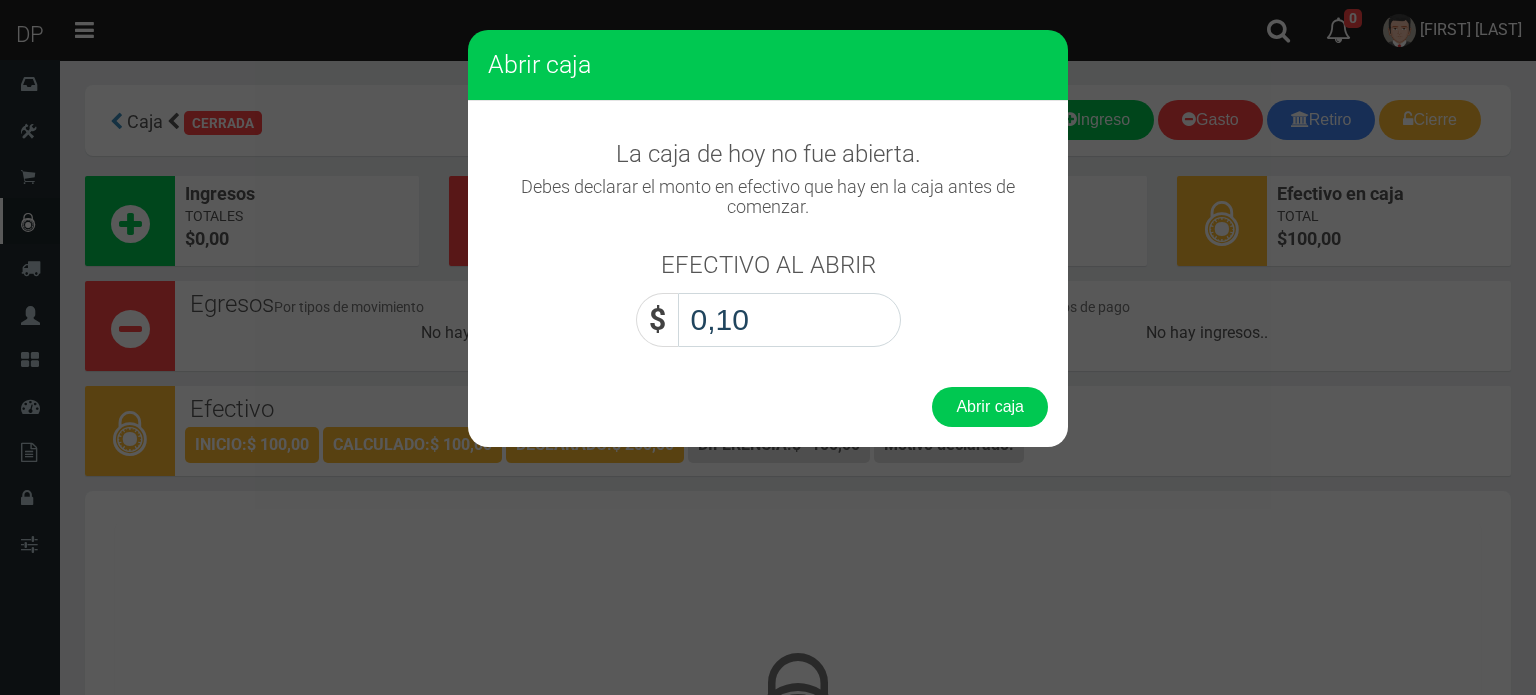 type on "1,00" 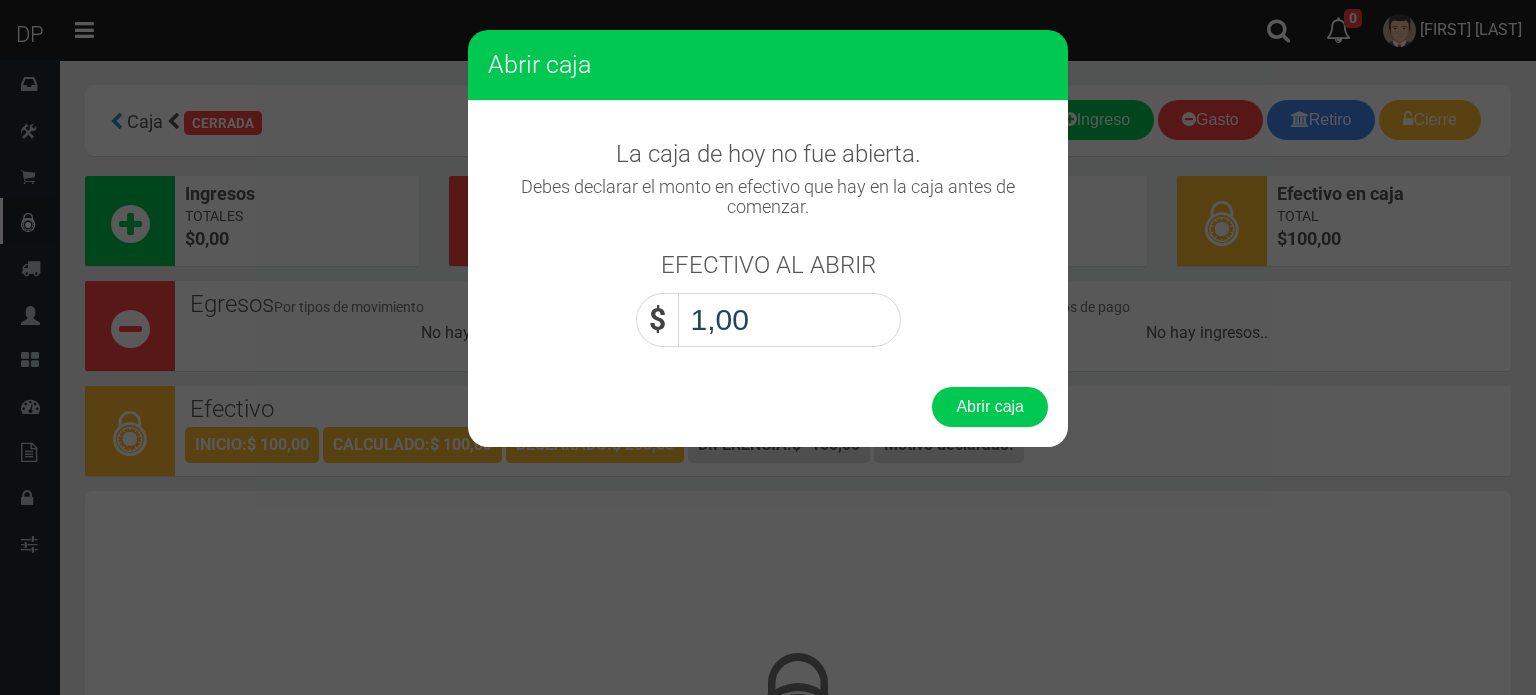 click on "Abrir caja" at bounding box center [990, 407] 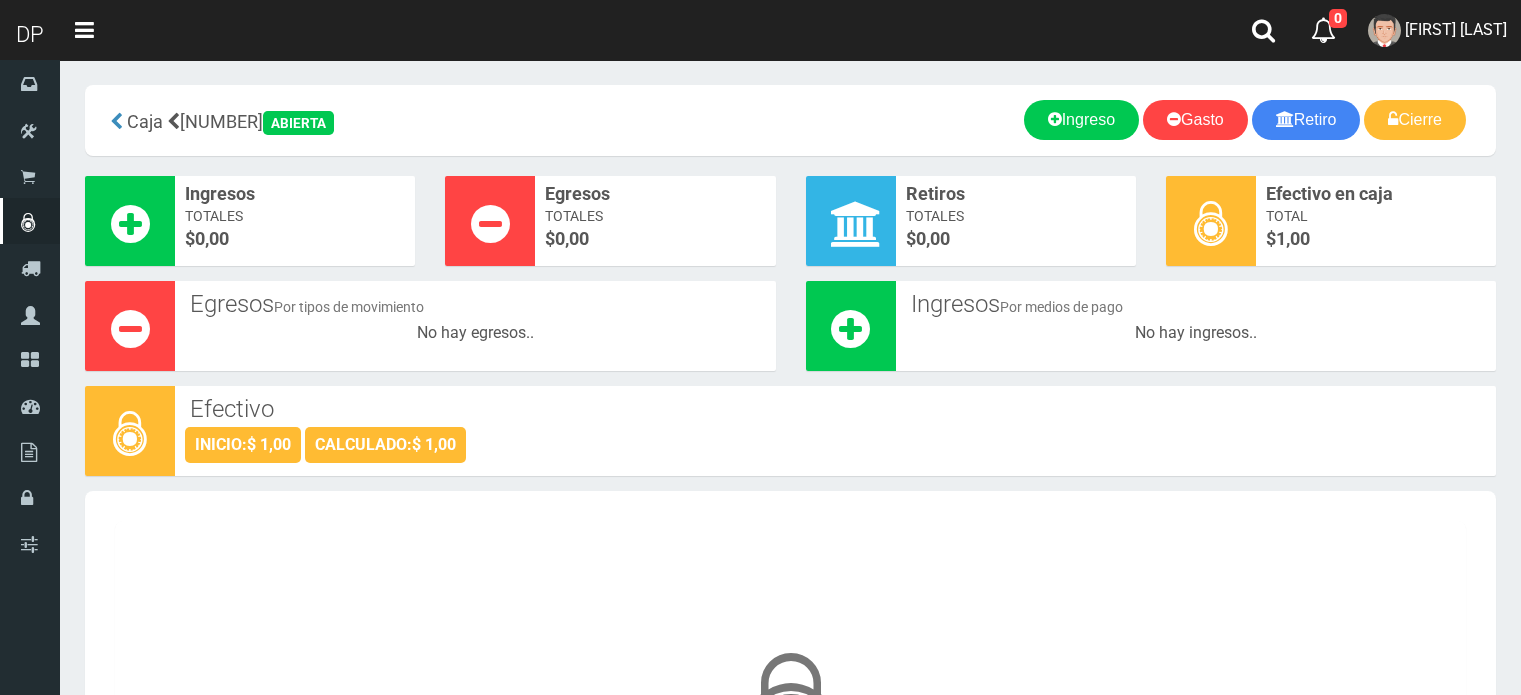 scroll, scrollTop: 0, scrollLeft: 0, axis: both 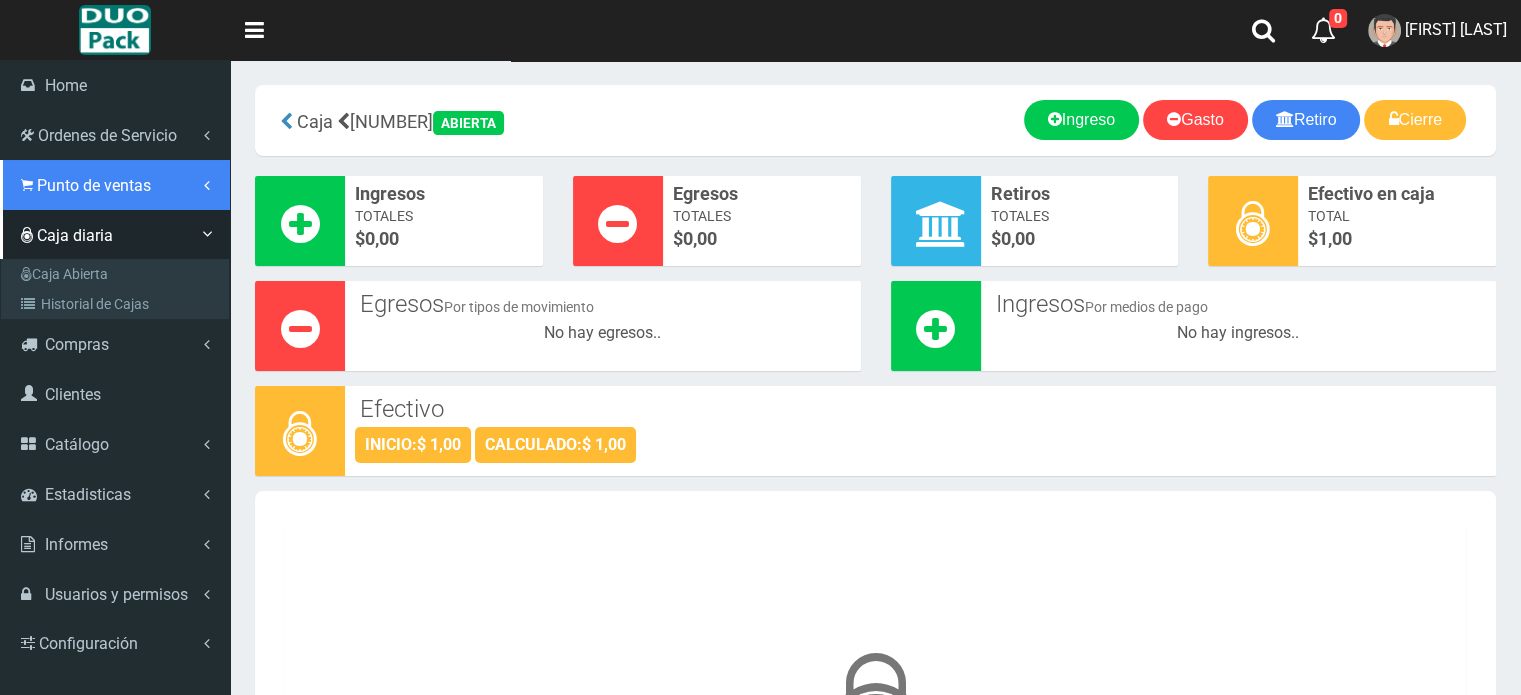 click on "Punto de ventas" at bounding box center (94, 185) 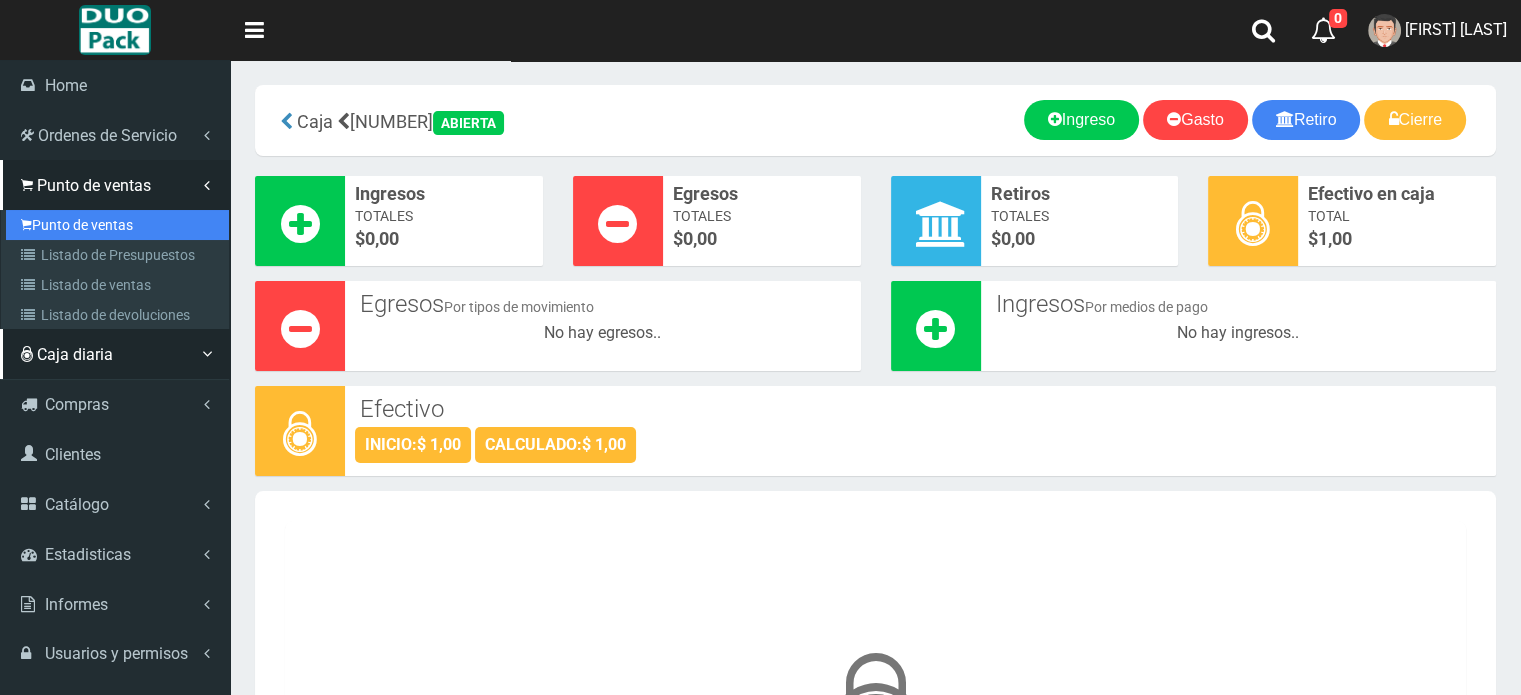 click on "Punto de ventas" at bounding box center (117, 225) 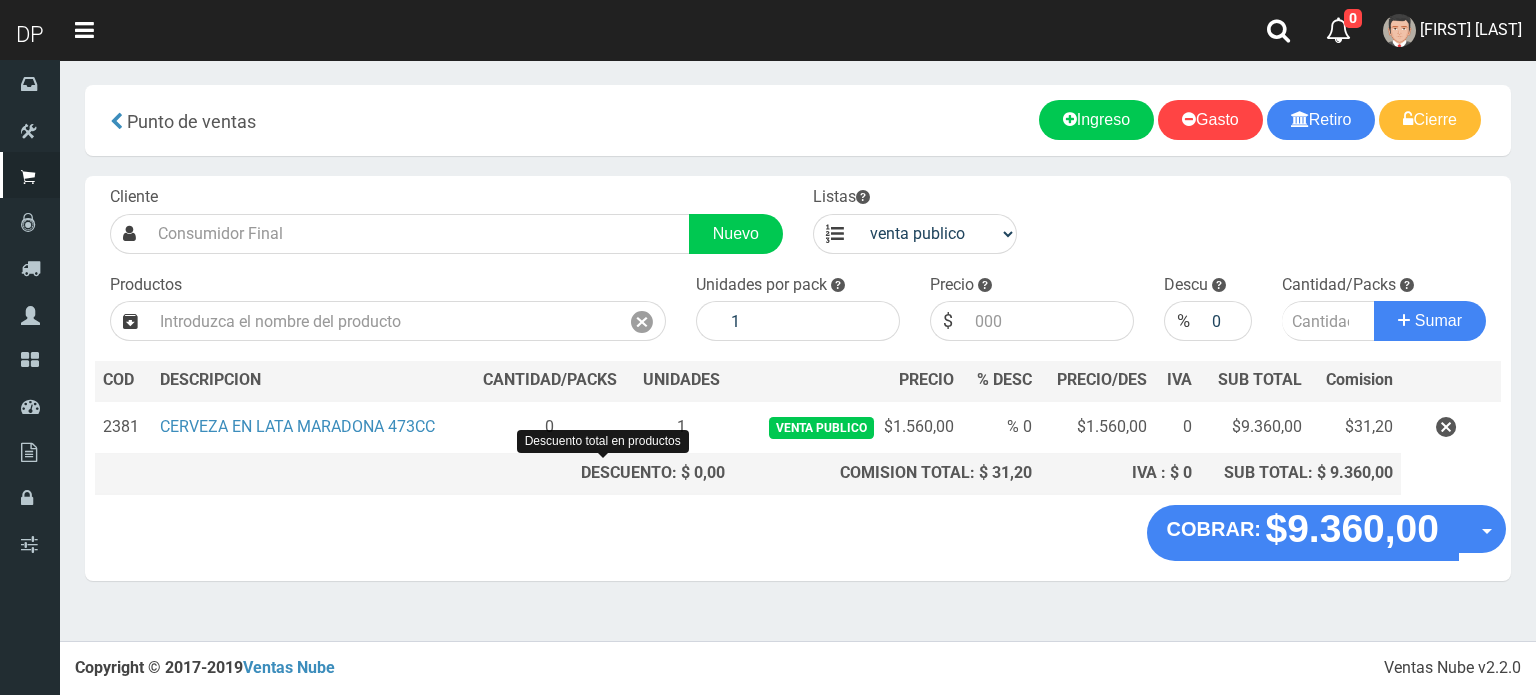 scroll, scrollTop: 0, scrollLeft: 0, axis: both 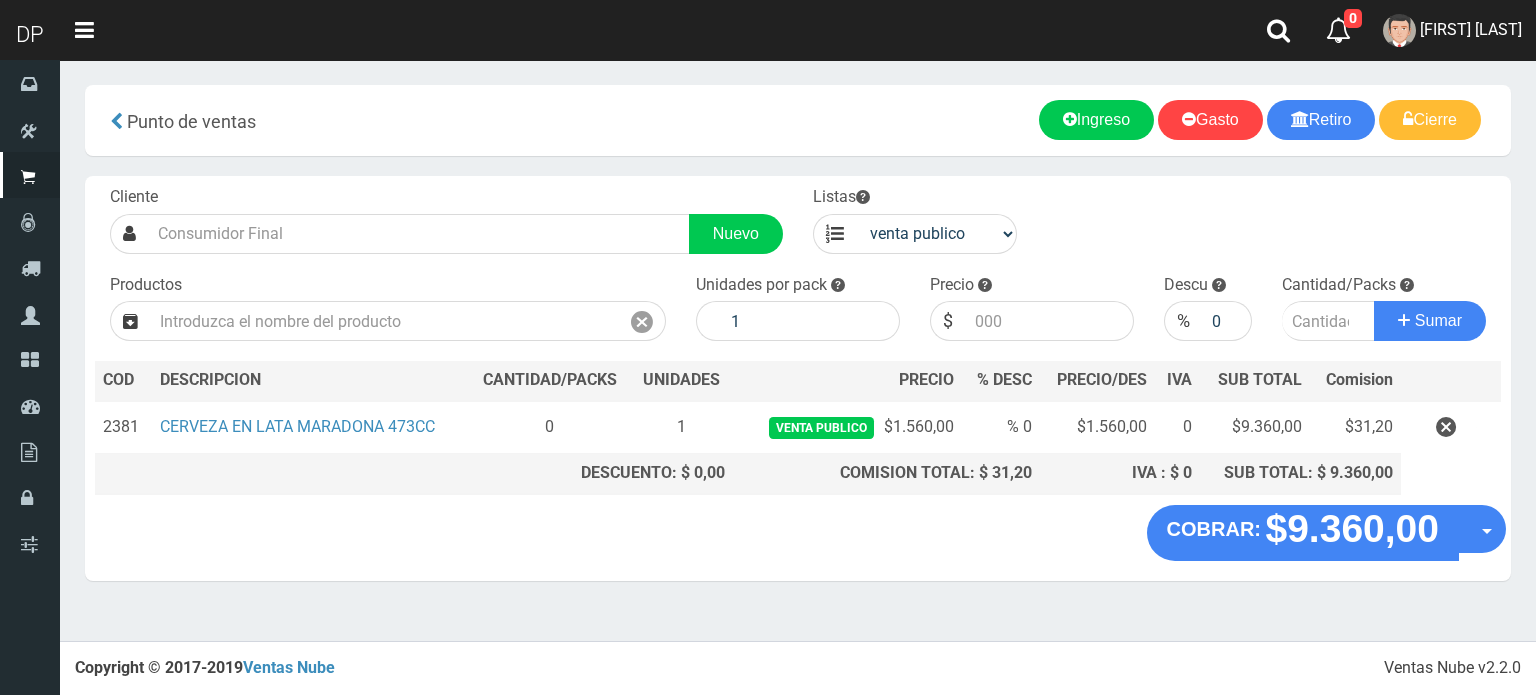 click at bounding box center [1446, 427] 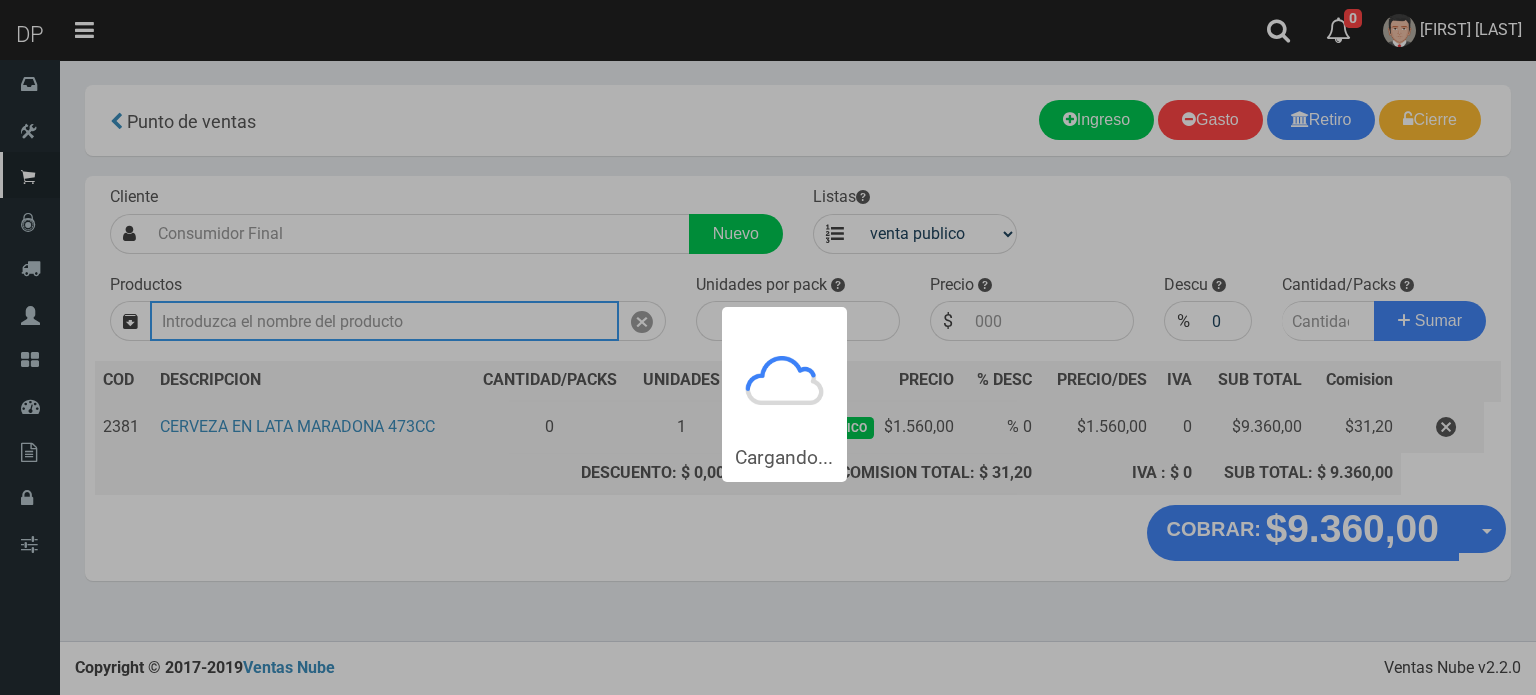 type 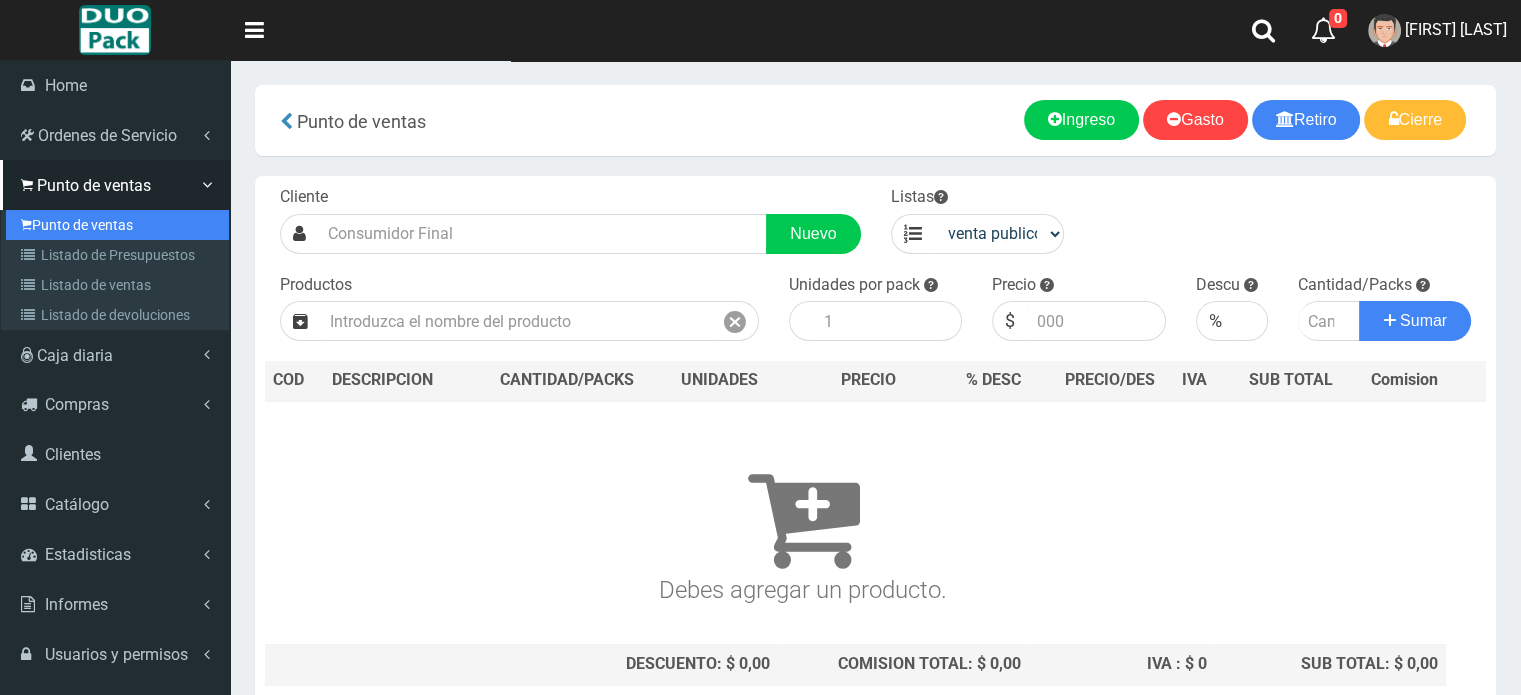 click on "Punto de ventas" at bounding box center (117, 225) 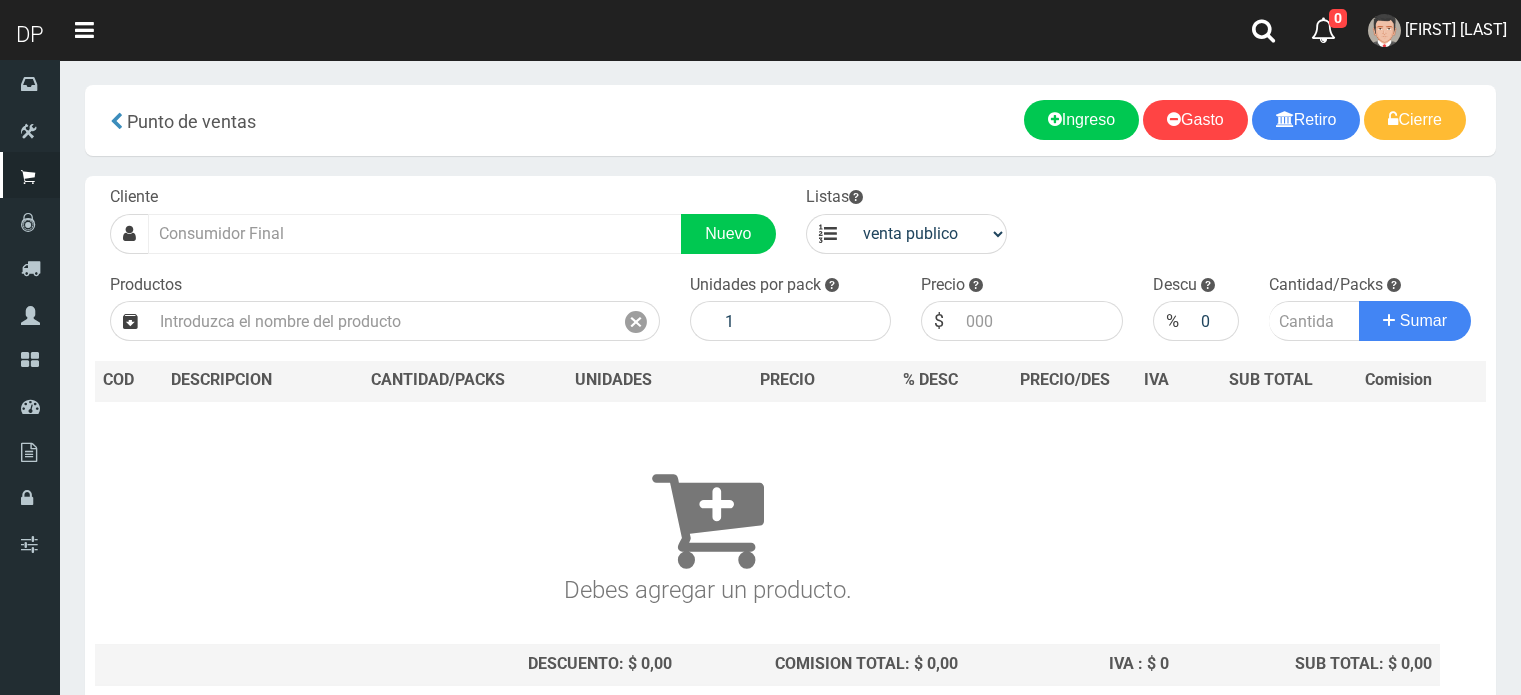 scroll, scrollTop: 0, scrollLeft: 0, axis: both 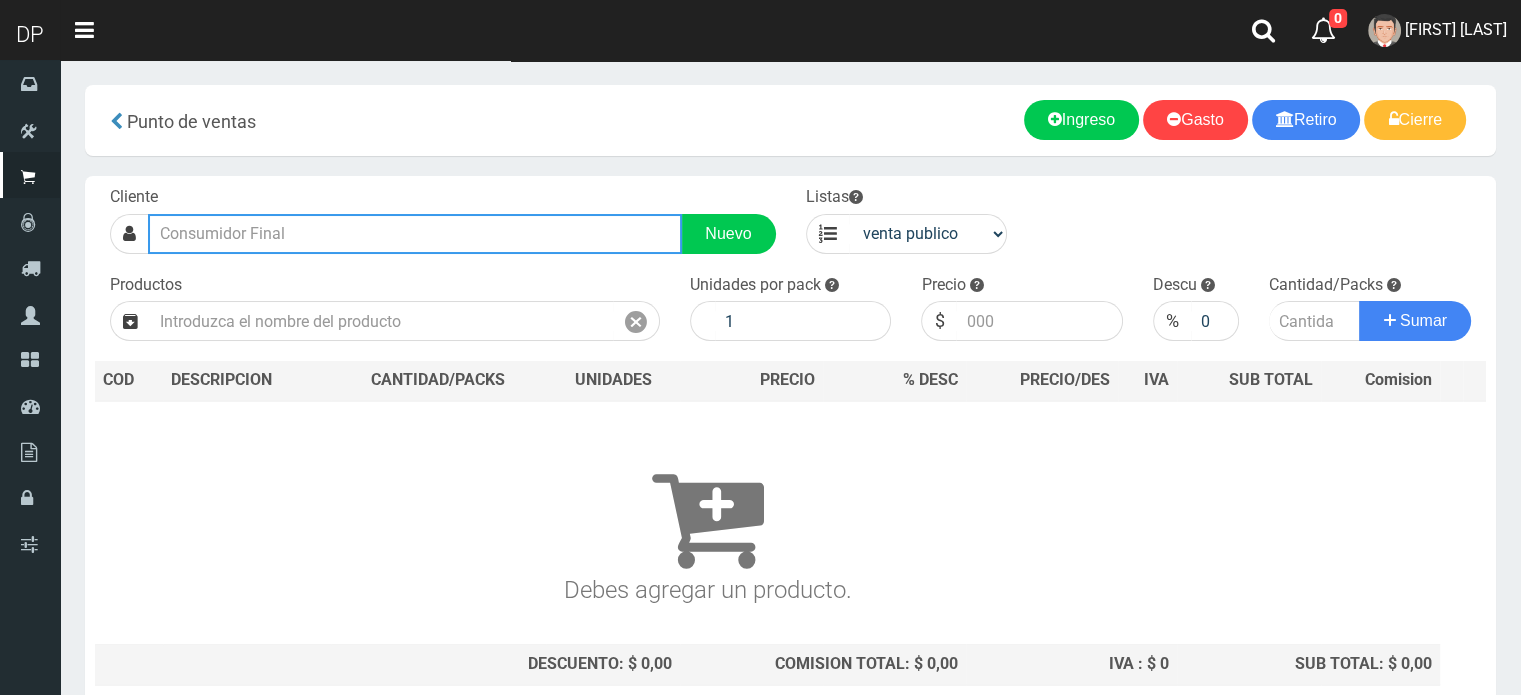 click at bounding box center [415, 234] 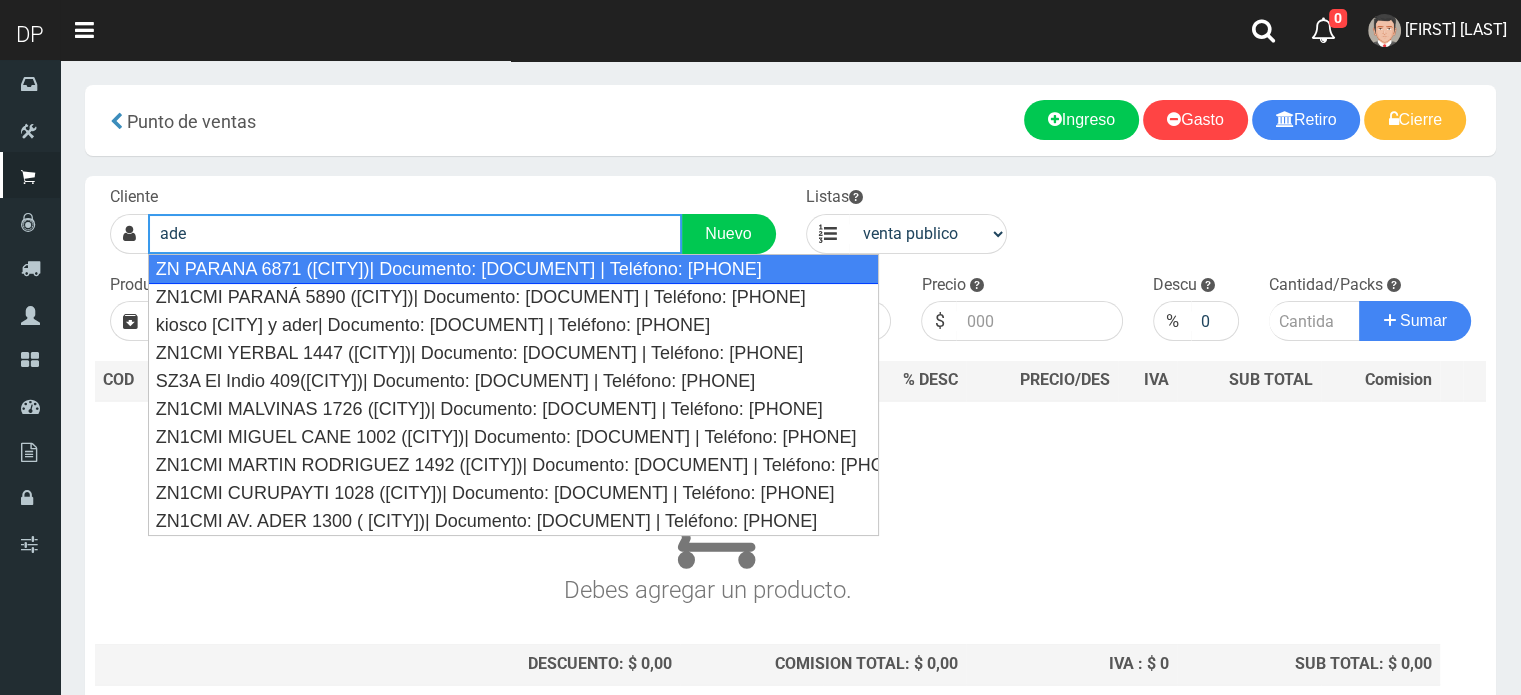 click on "ZN PARANA 6871 ([CITY])| Documento: [DOCUMENT] | Teléfono: [PHONE]" at bounding box center (514, 269) 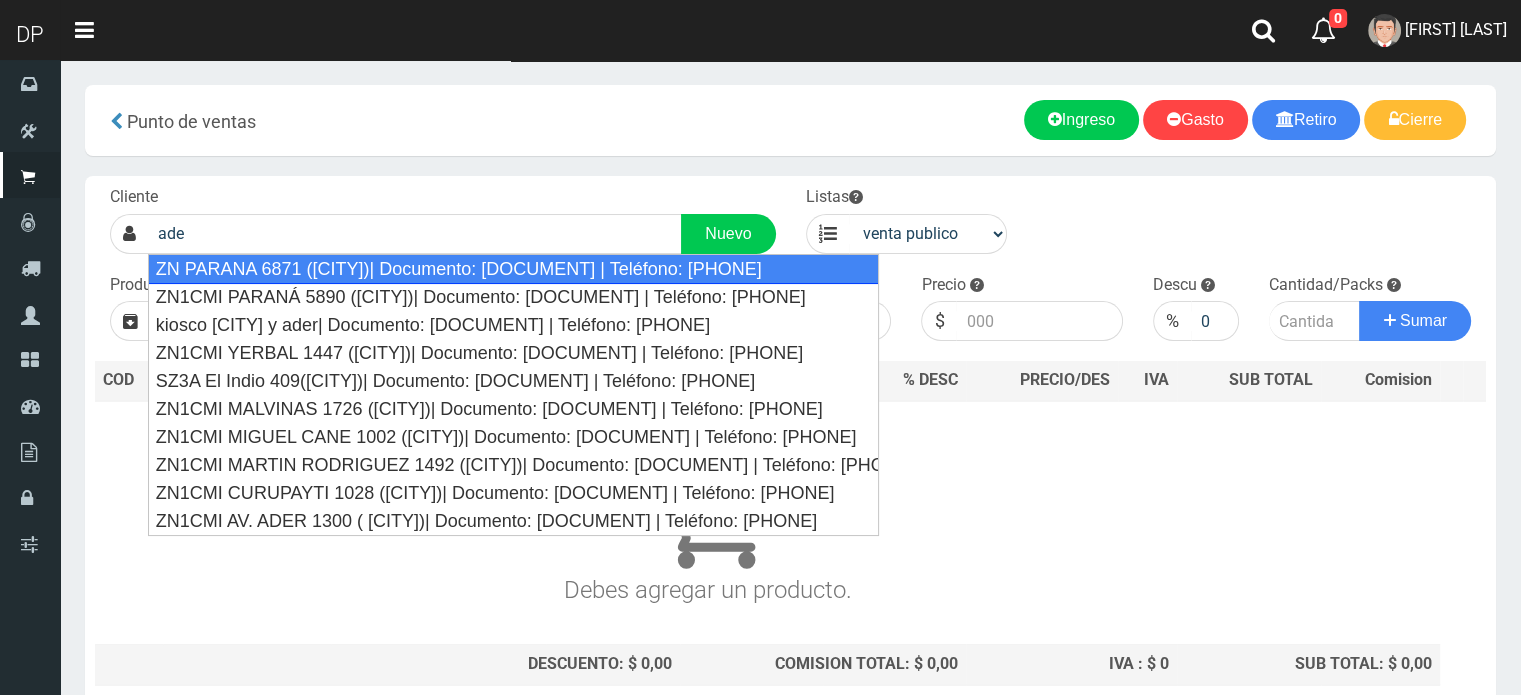 type on "ZN PARANA 6871 ([CITY])| Documento: [DOCUMENT] | Teléfono: [PHONE]" 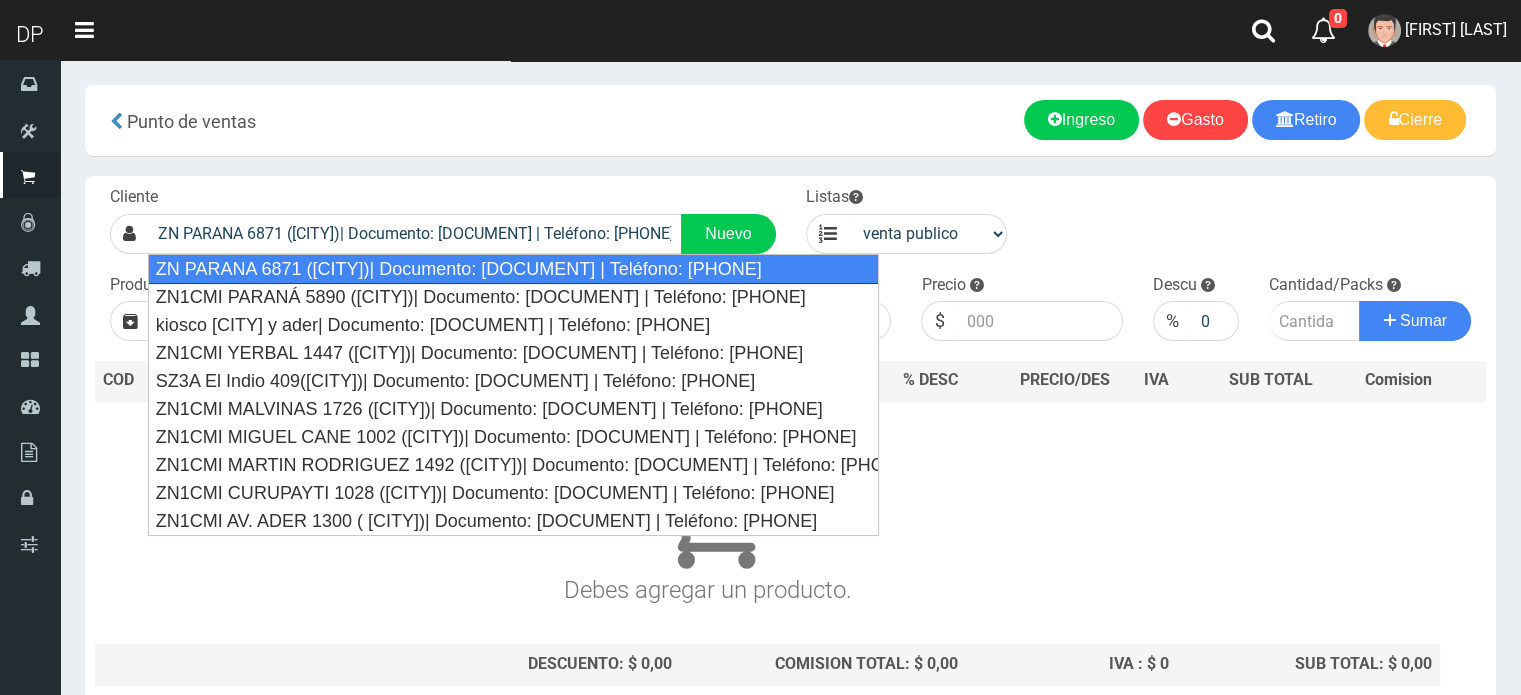 select on "2" 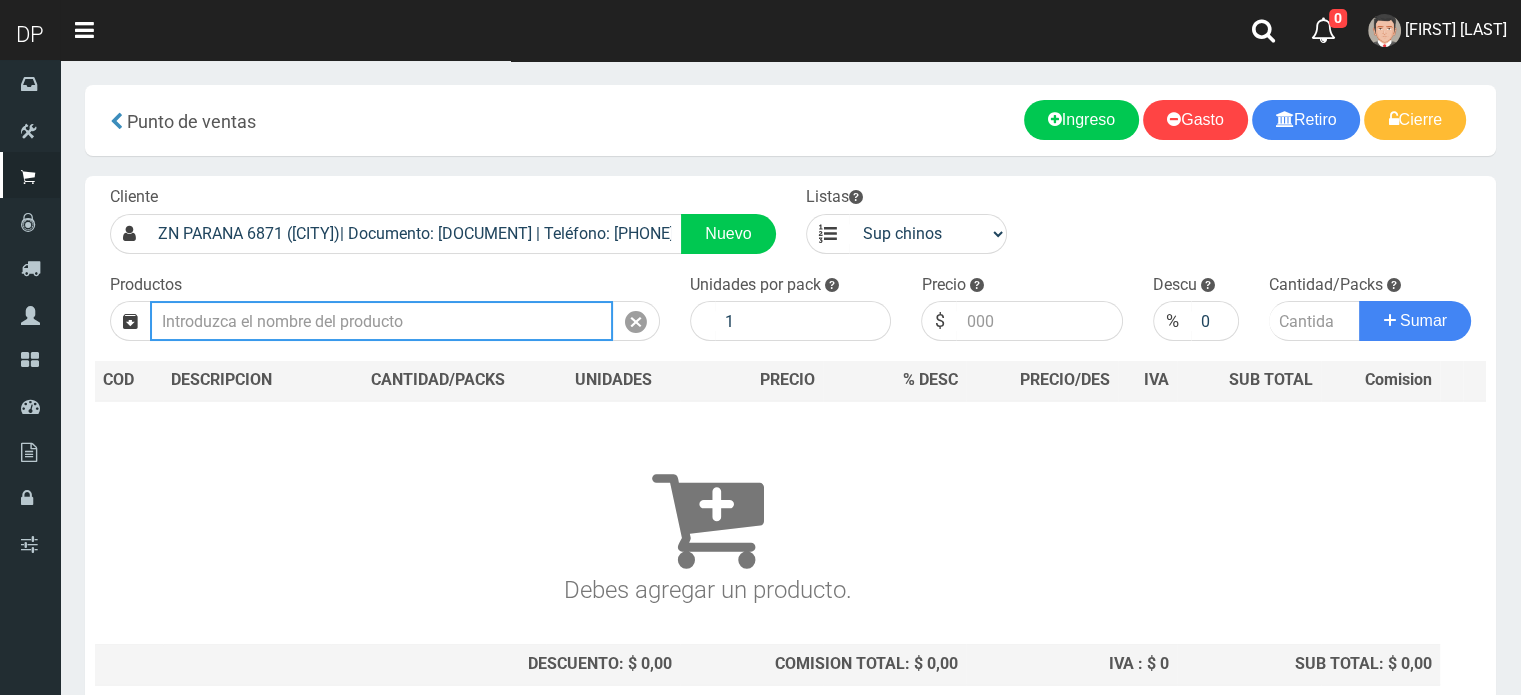click at bounding box center [381, 321] 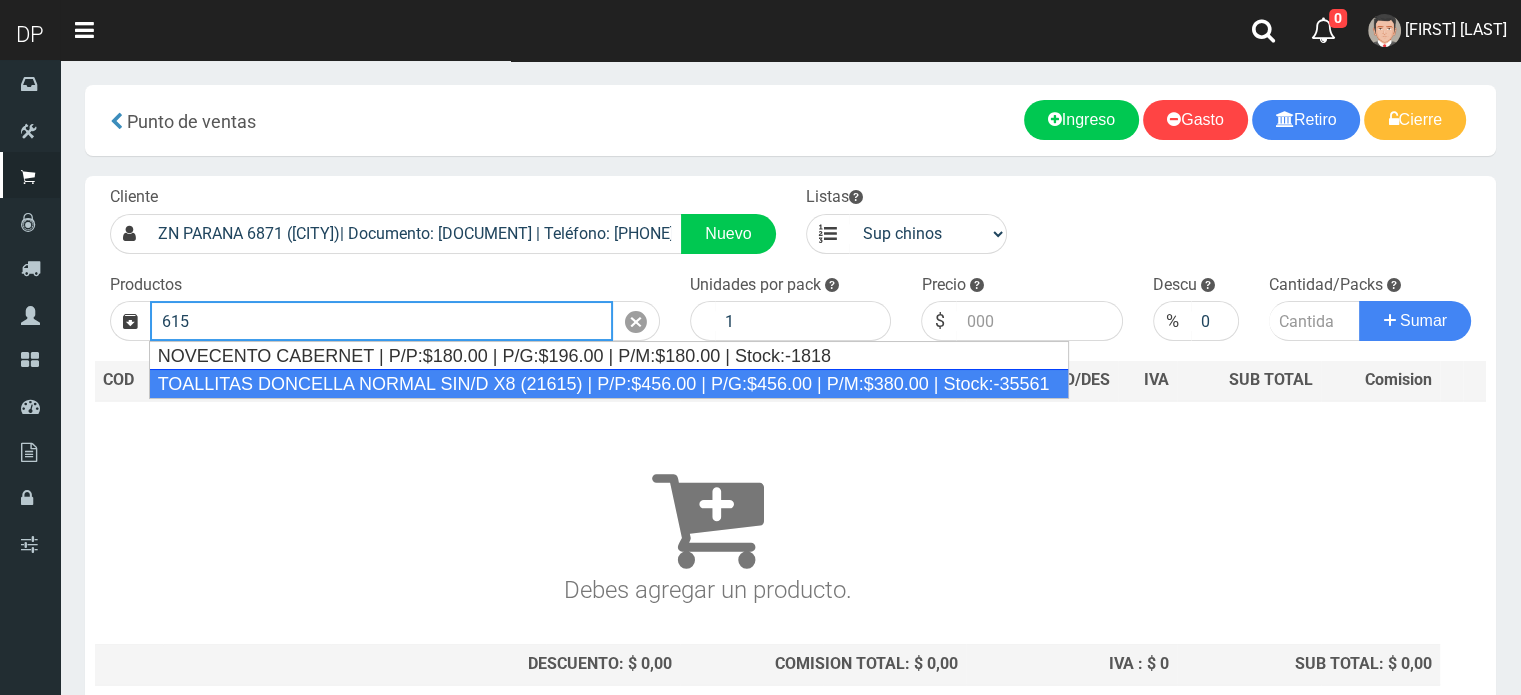 click on "TOALLITAS DONCELLA NORMAL SIN/D X8 (21615) | P/P:$456.00 | P/G:$456.00 | P/M:$380.00 | Stock:-35561" at bounding box center (609, 384) 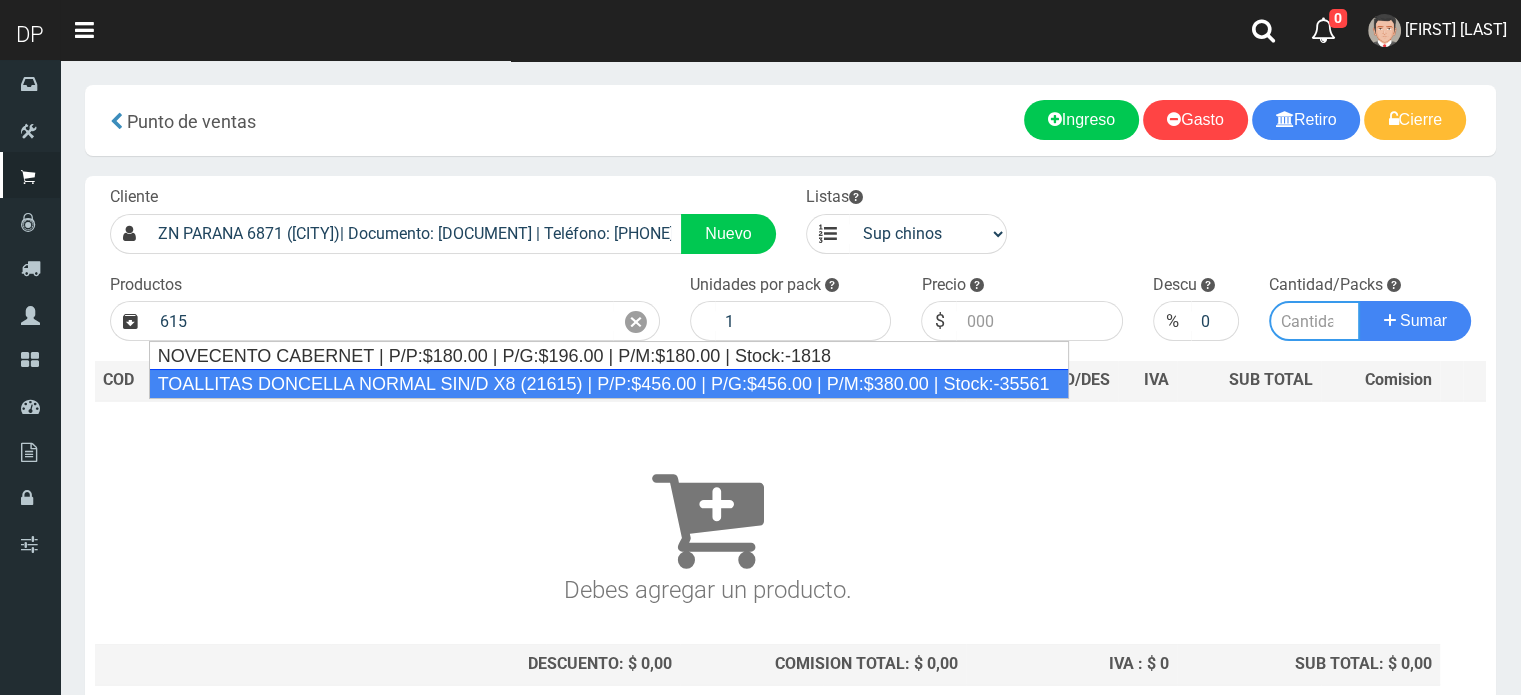 type on "TOALLITAS DONCELLA NORMAL SIN/D X8 (21615) | P/P:$456.00 | P/G:$456.00 | P/M:$380.00 | Stock:-35561" 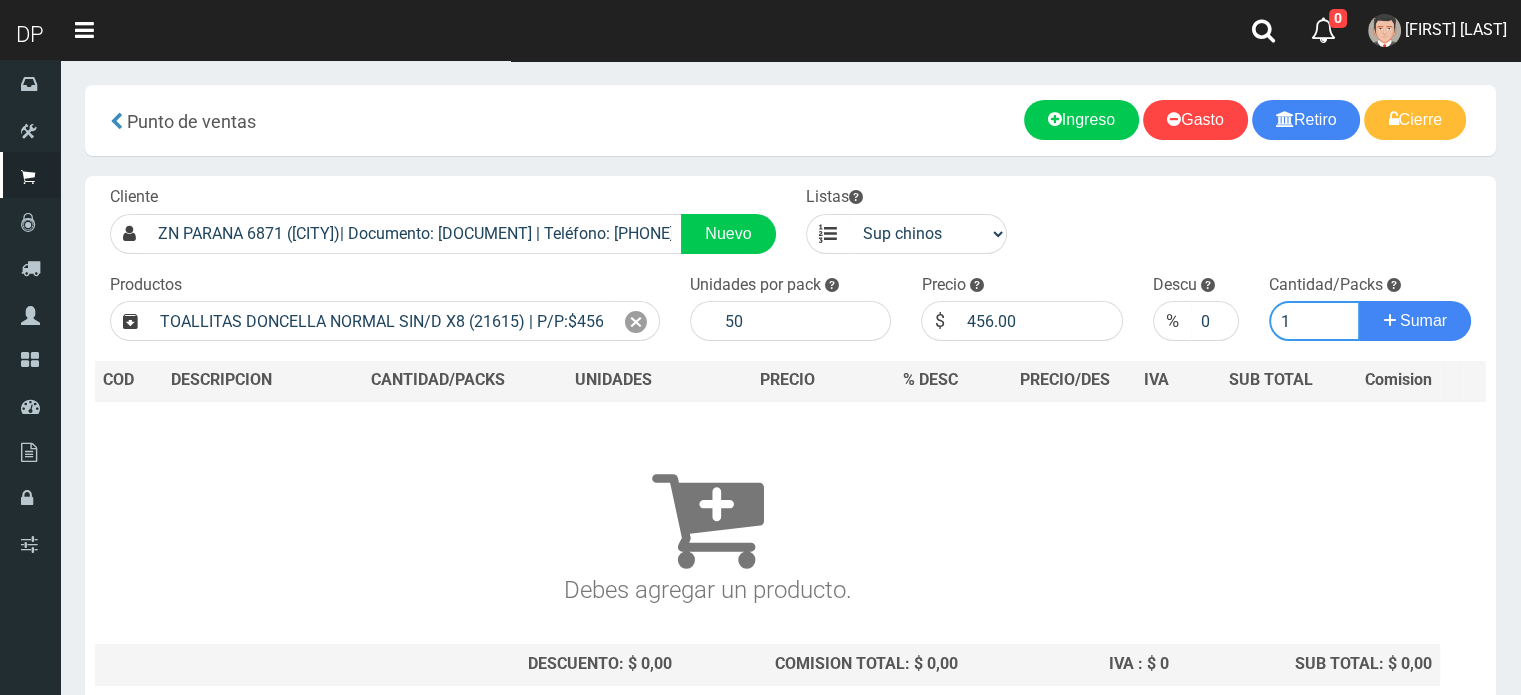 type on "1" 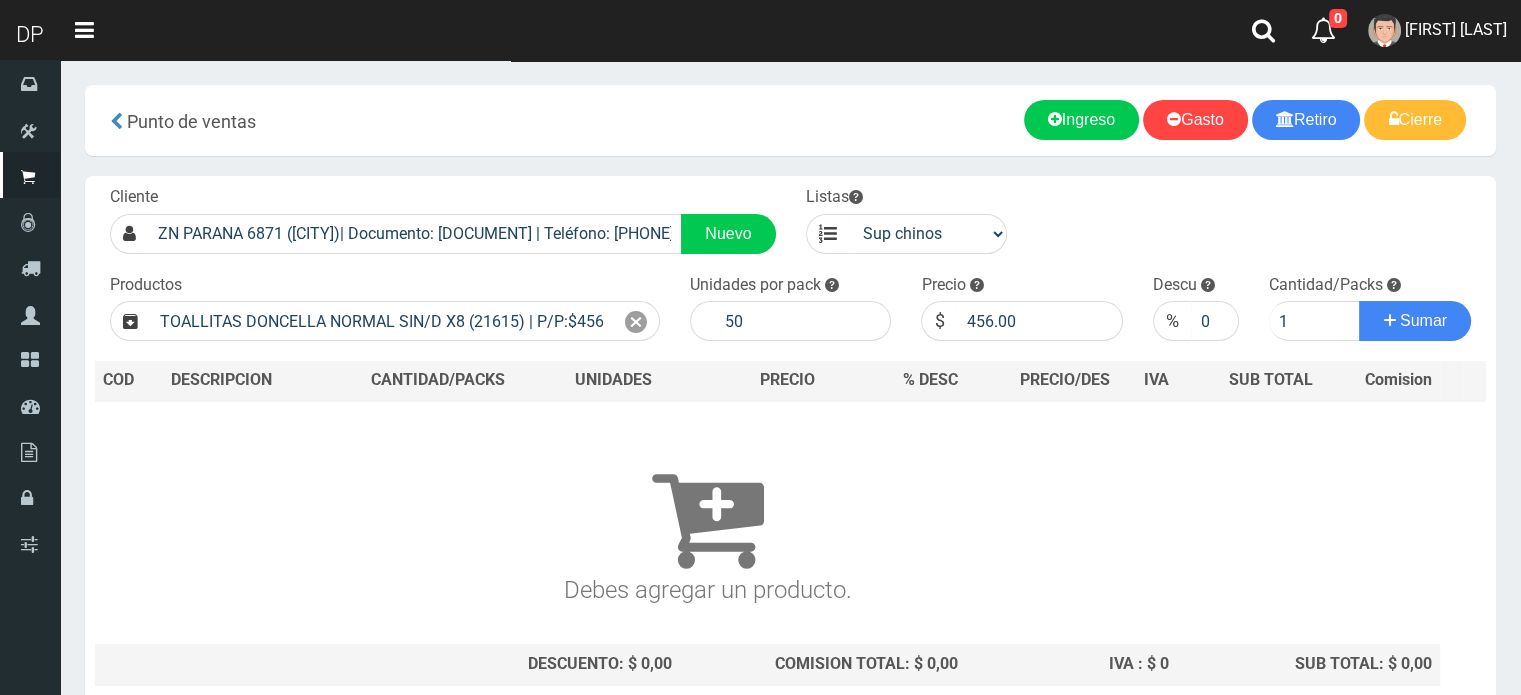 click on "Sumar" at bounding box center [1423, 320] 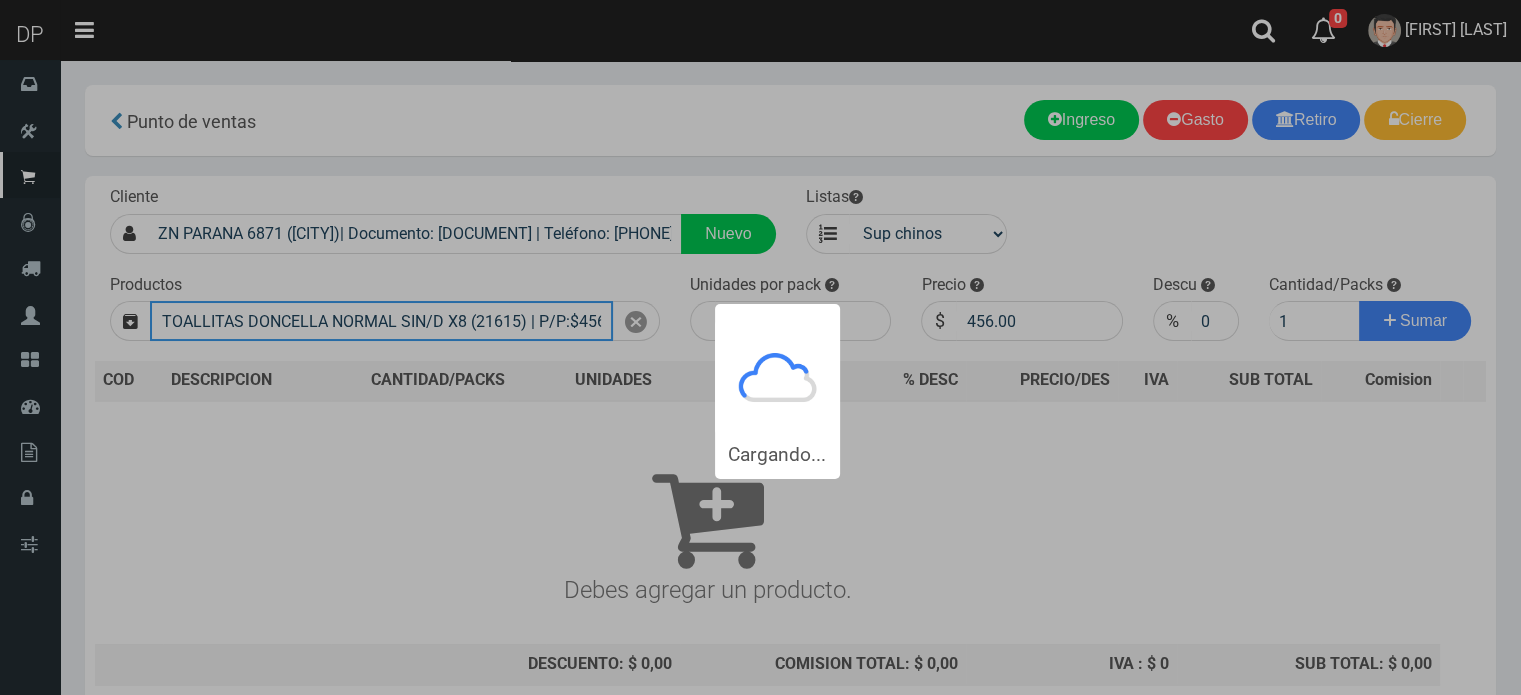 type 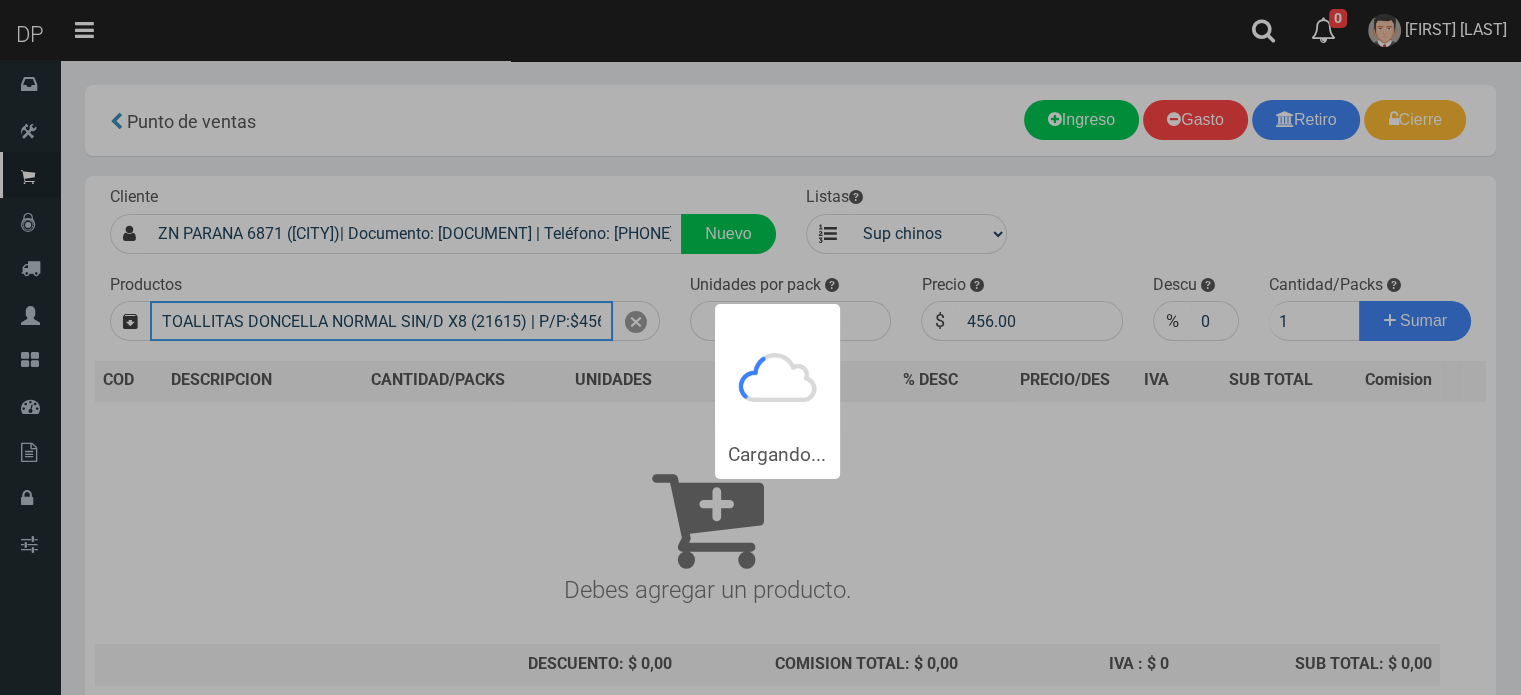 type 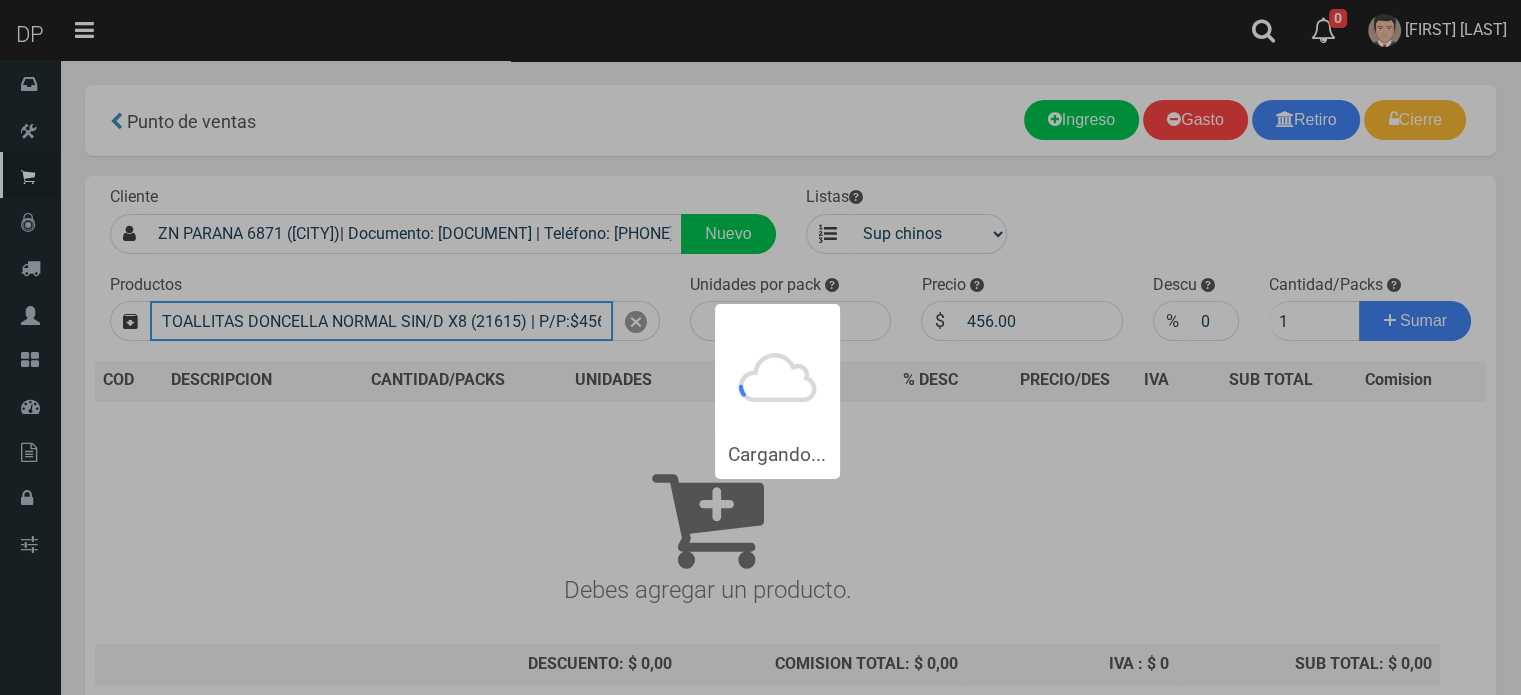 type 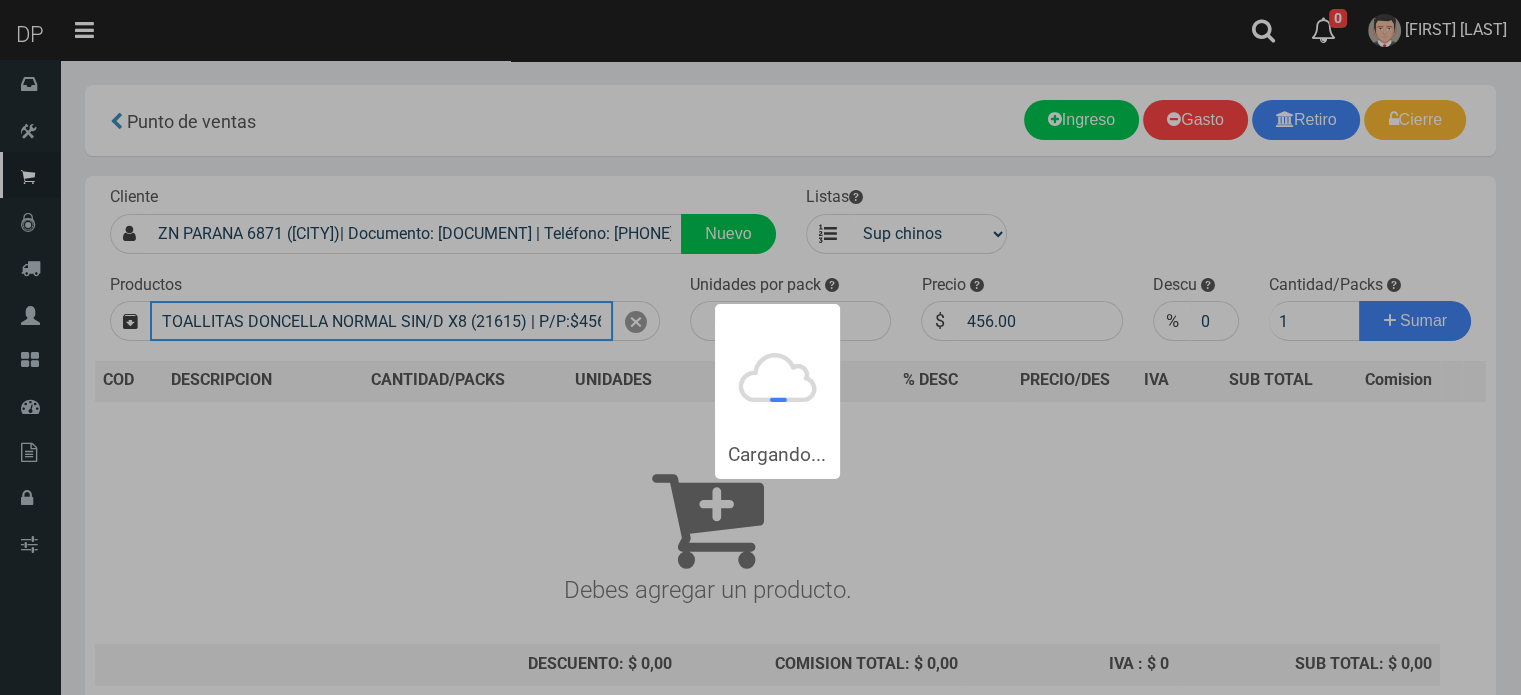 type 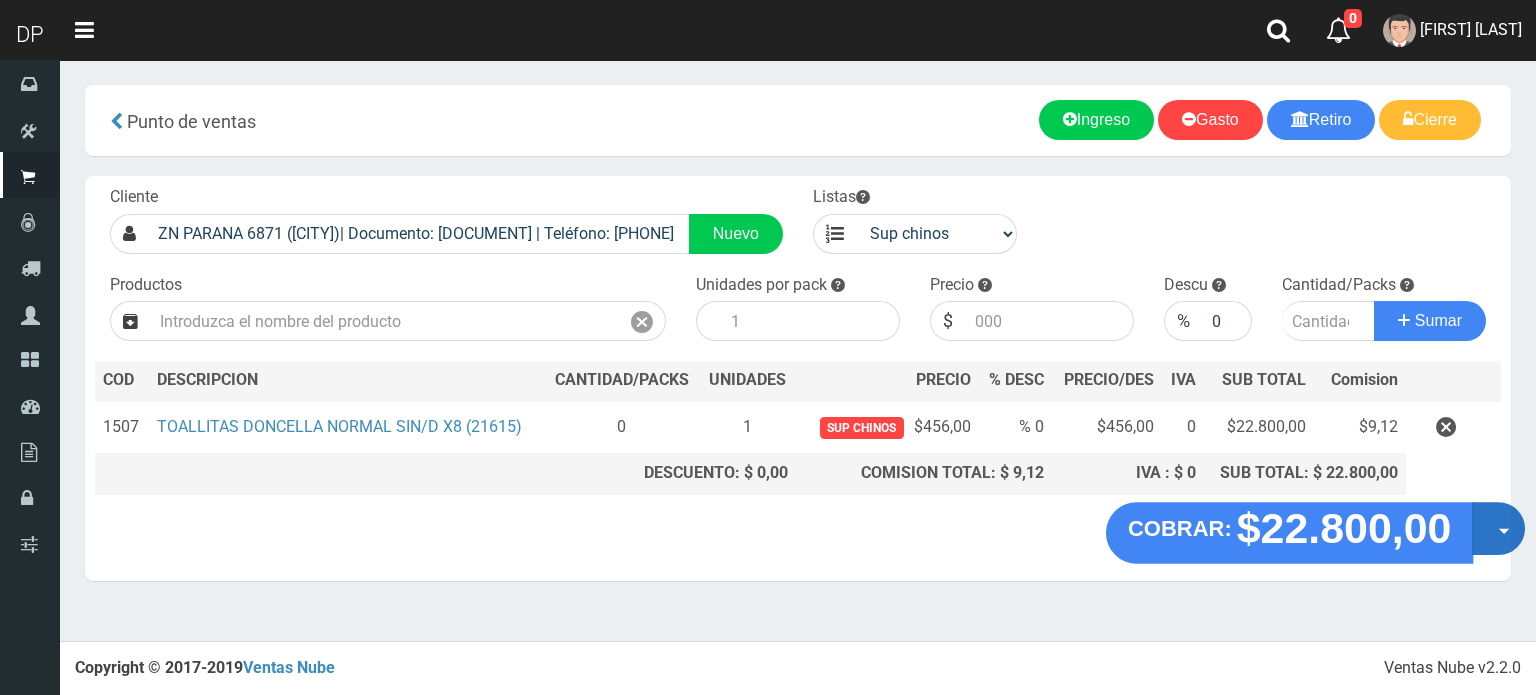 click on "Opciones" at bounding box center [1498, 528] 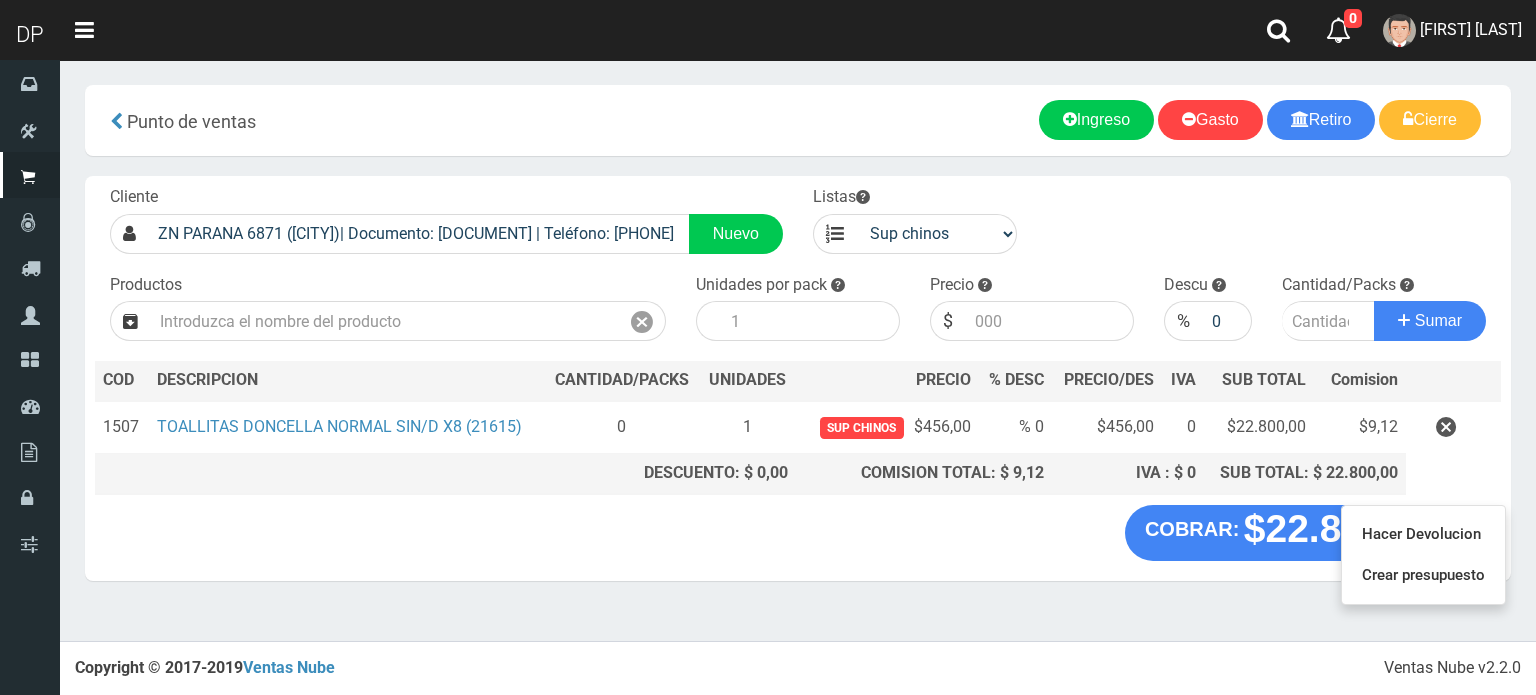 click on "×
Titulo del Msj
texto
Mas Texto
Cancelar
Aceptar
Punto de ventas
Ingreso" at bounding box center [798, 343] 